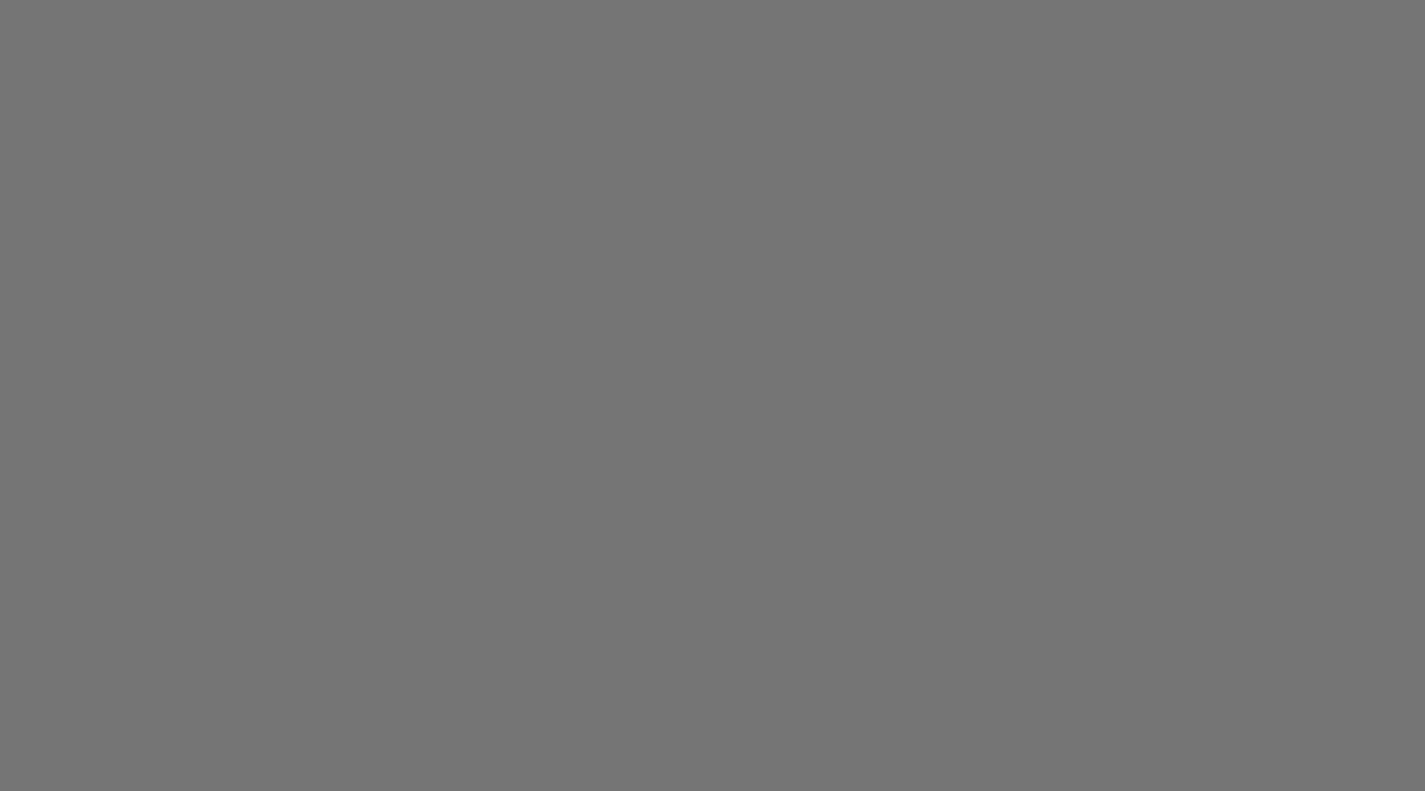 scroll, scrollTop: 0, scrollLeft: 0, axis: both 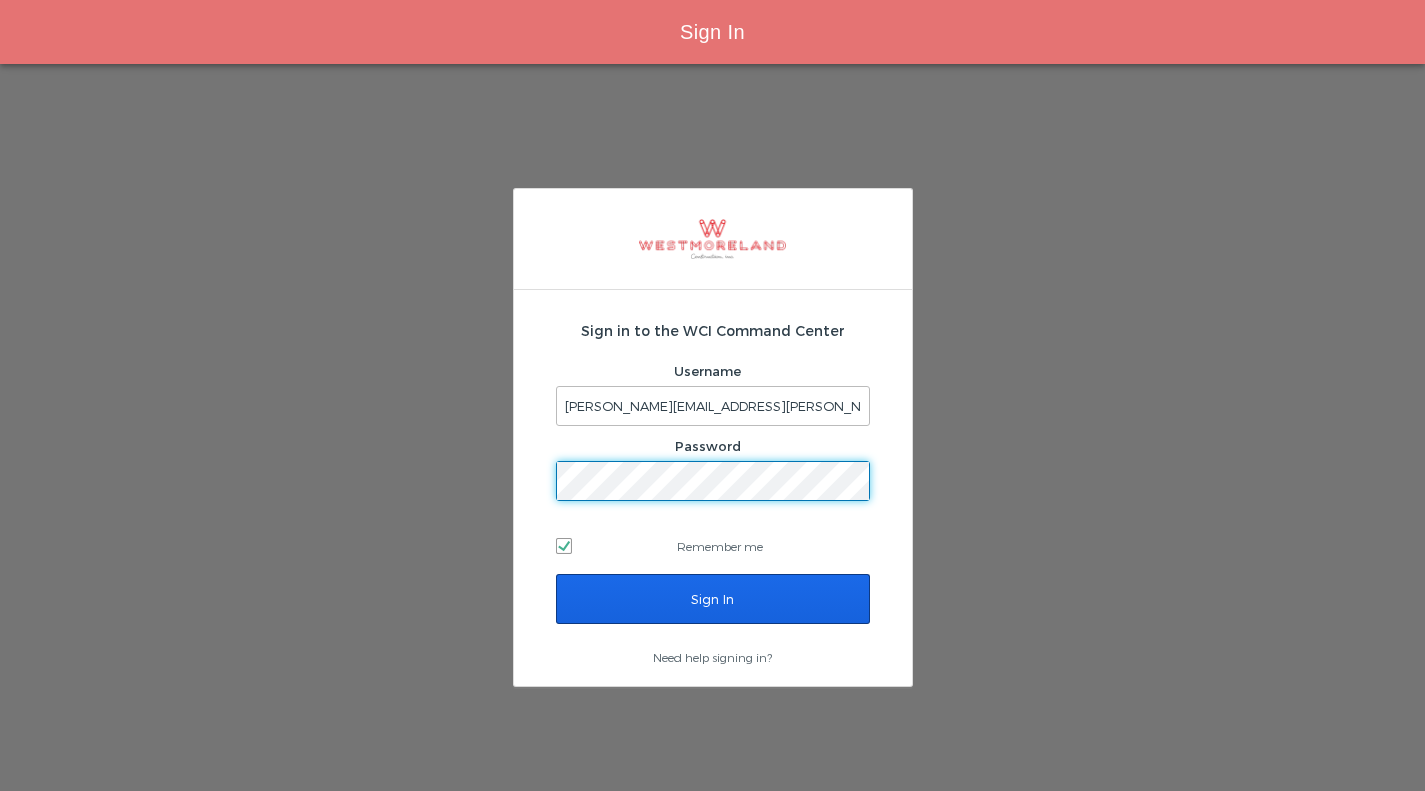 click on "Sign In" at bounding box center [713, 599] 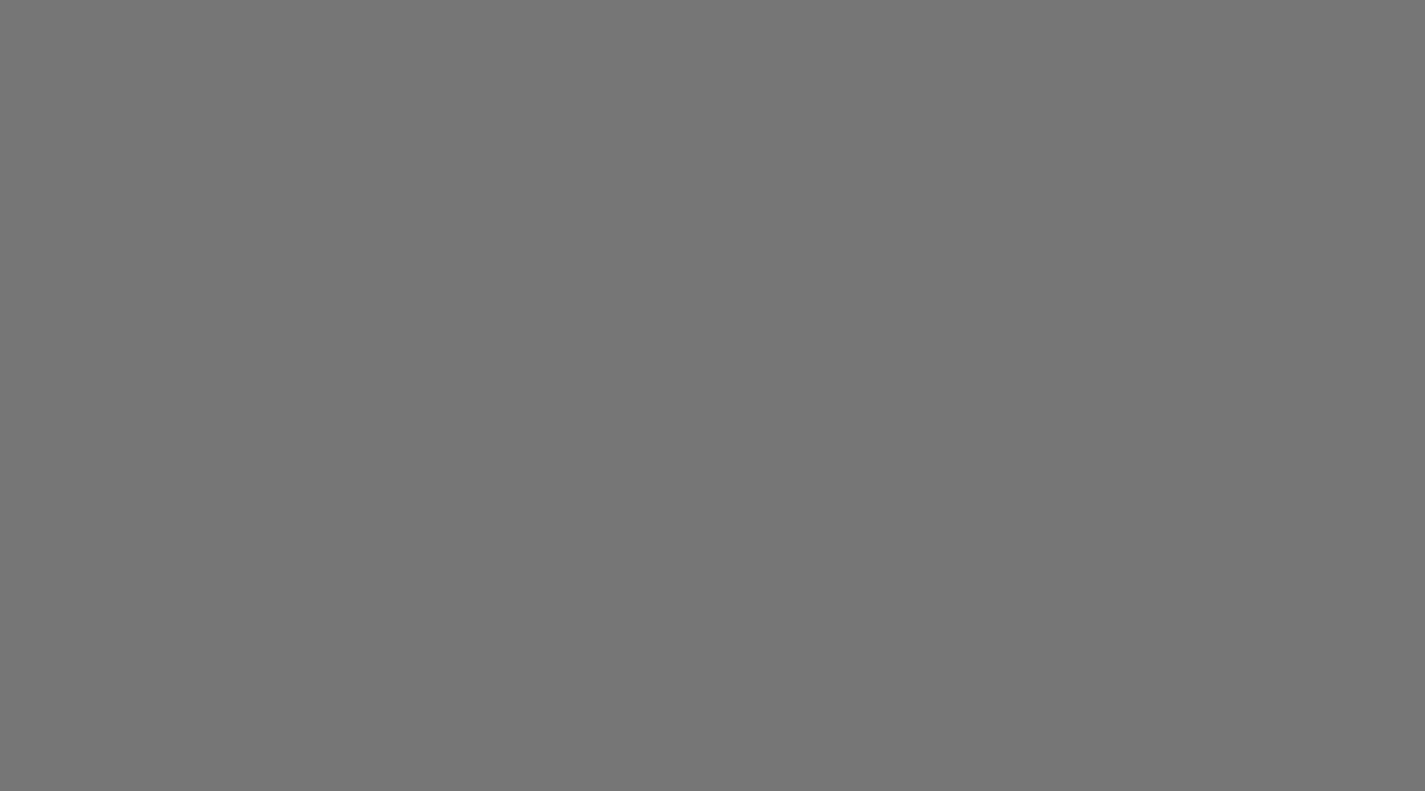 scroll, scrollTop: 0, scrollLeft: 0, axis: both 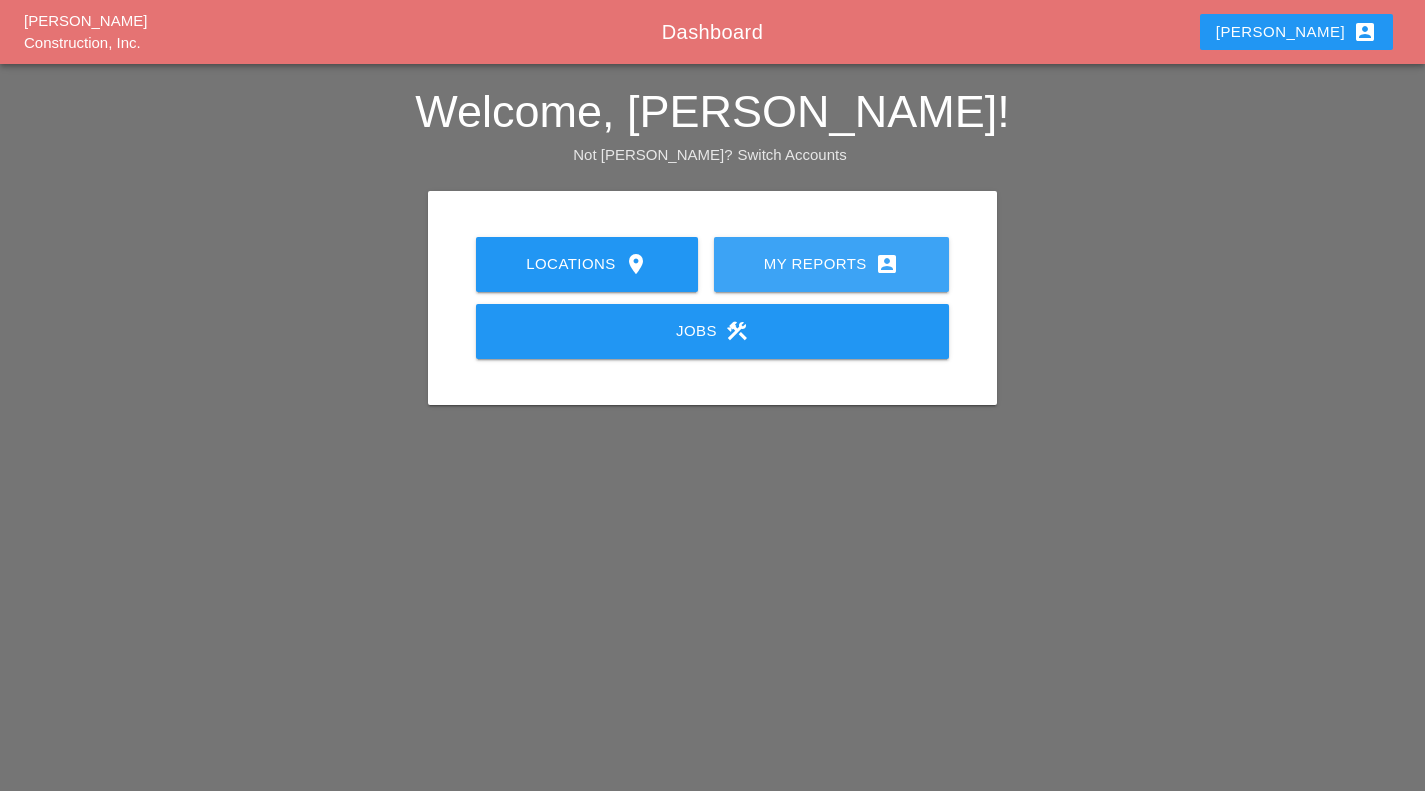 click on "account_box" at bounding box center (887, 264) 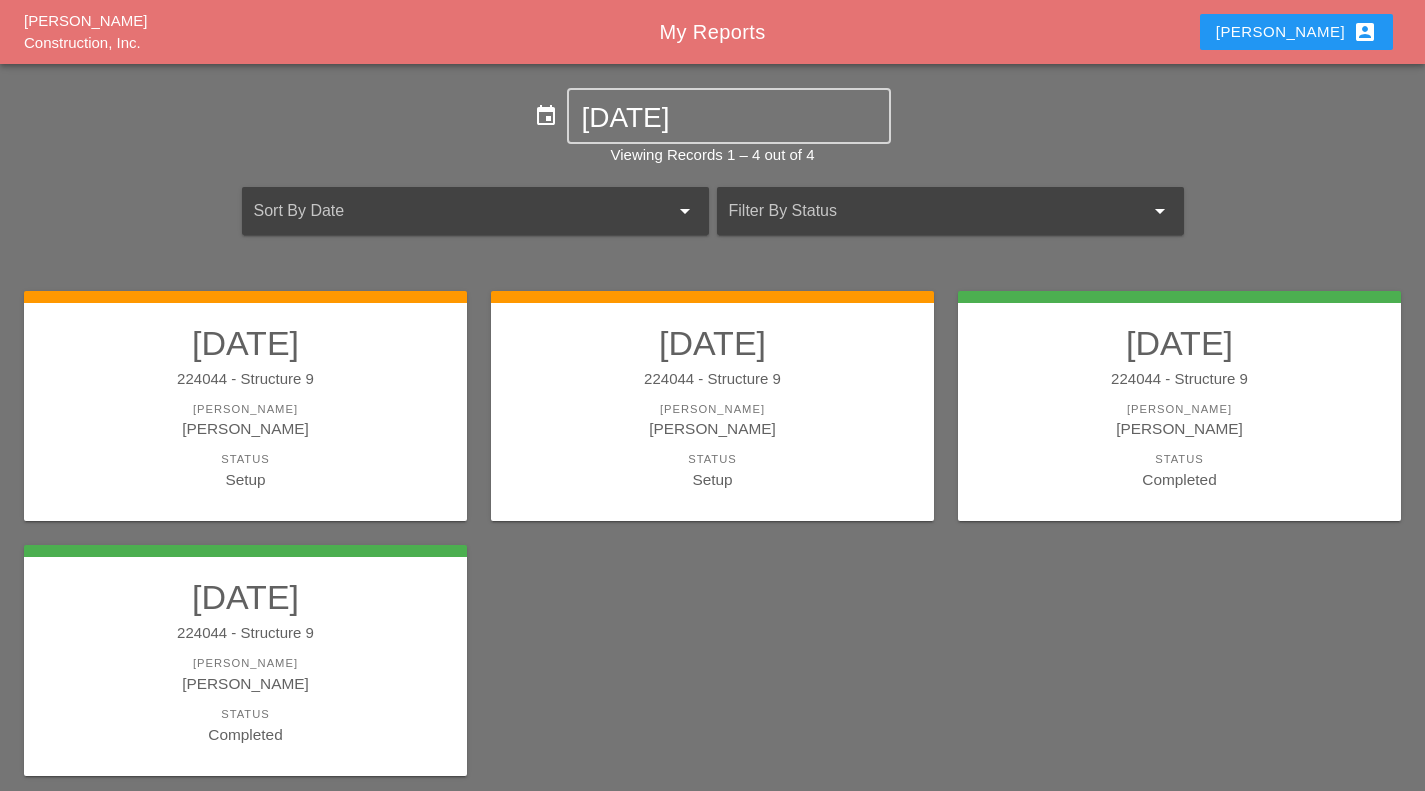 click on "[PERSON_NAME]" at bounding box center [712, 428] 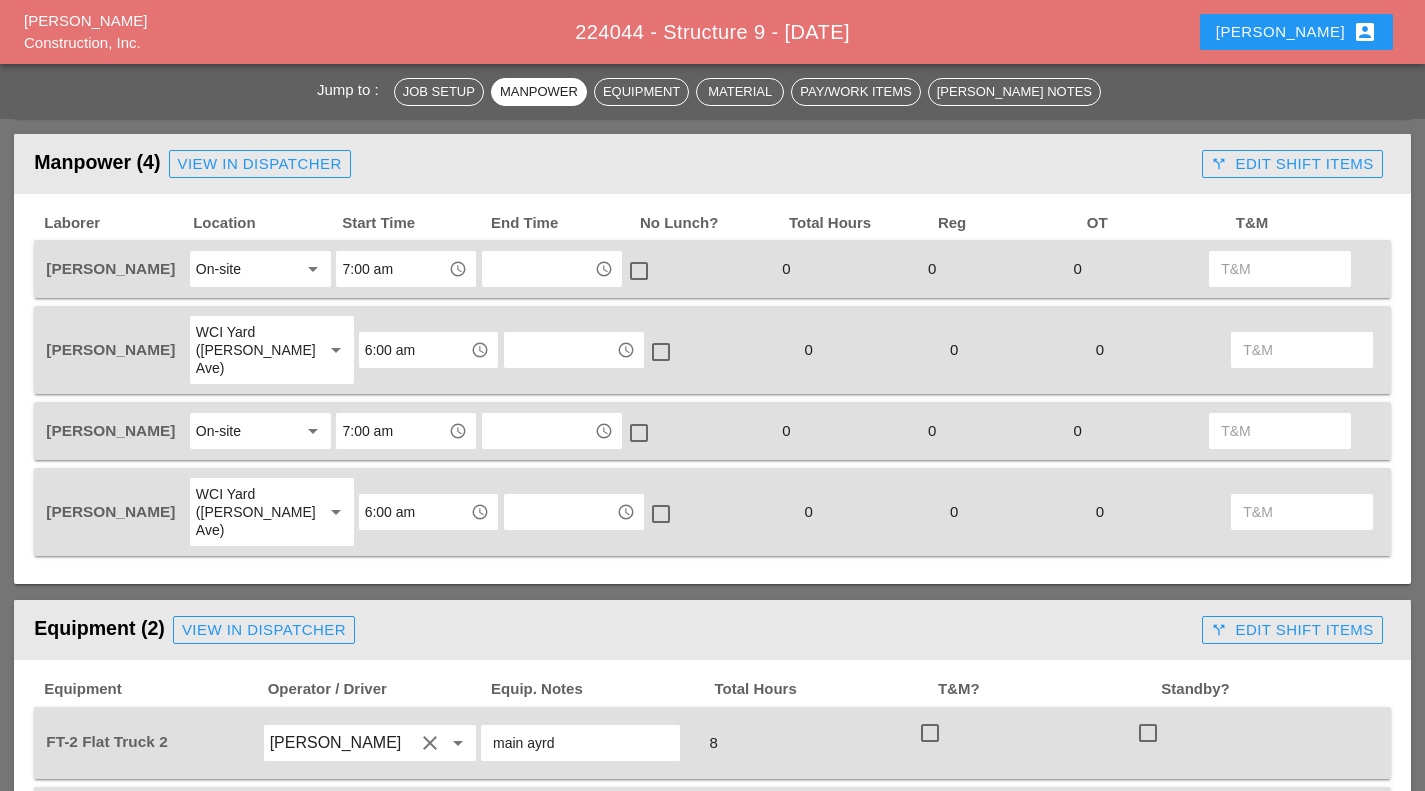 scroll, scrollTop: 802, scrollLeft: 0, axis: vertical 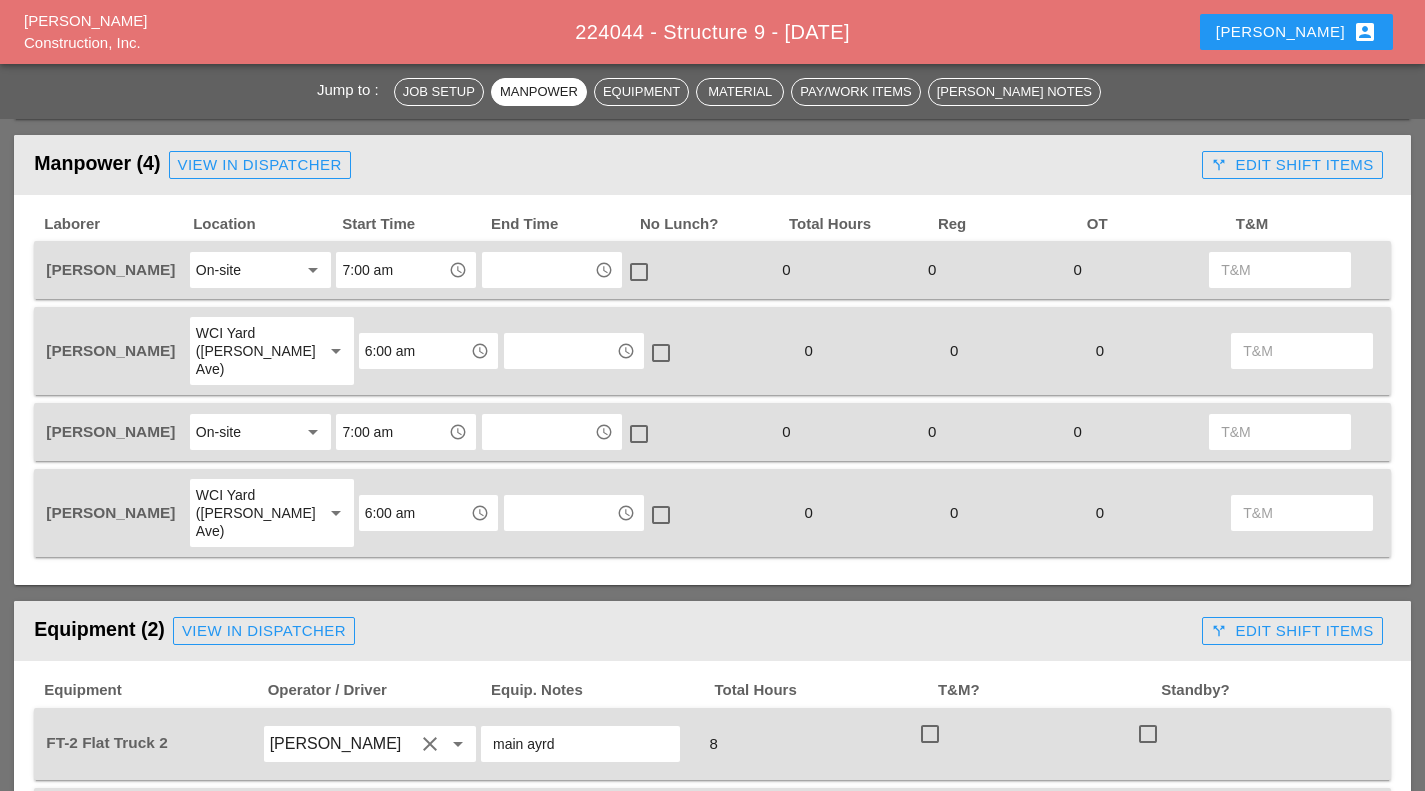 click at bounding box center [538, 270] 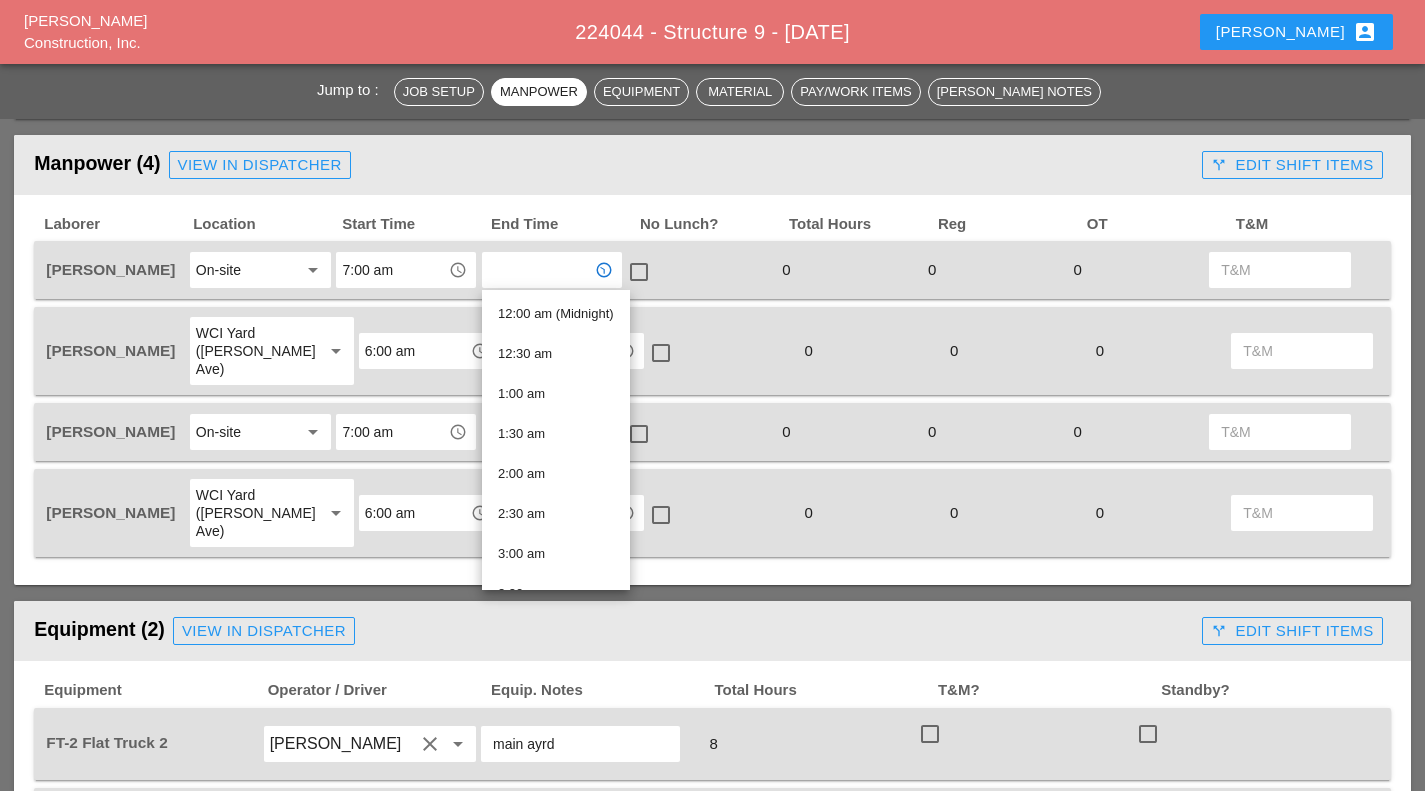 click on "2:00 am" at bounding box center (556, 474) 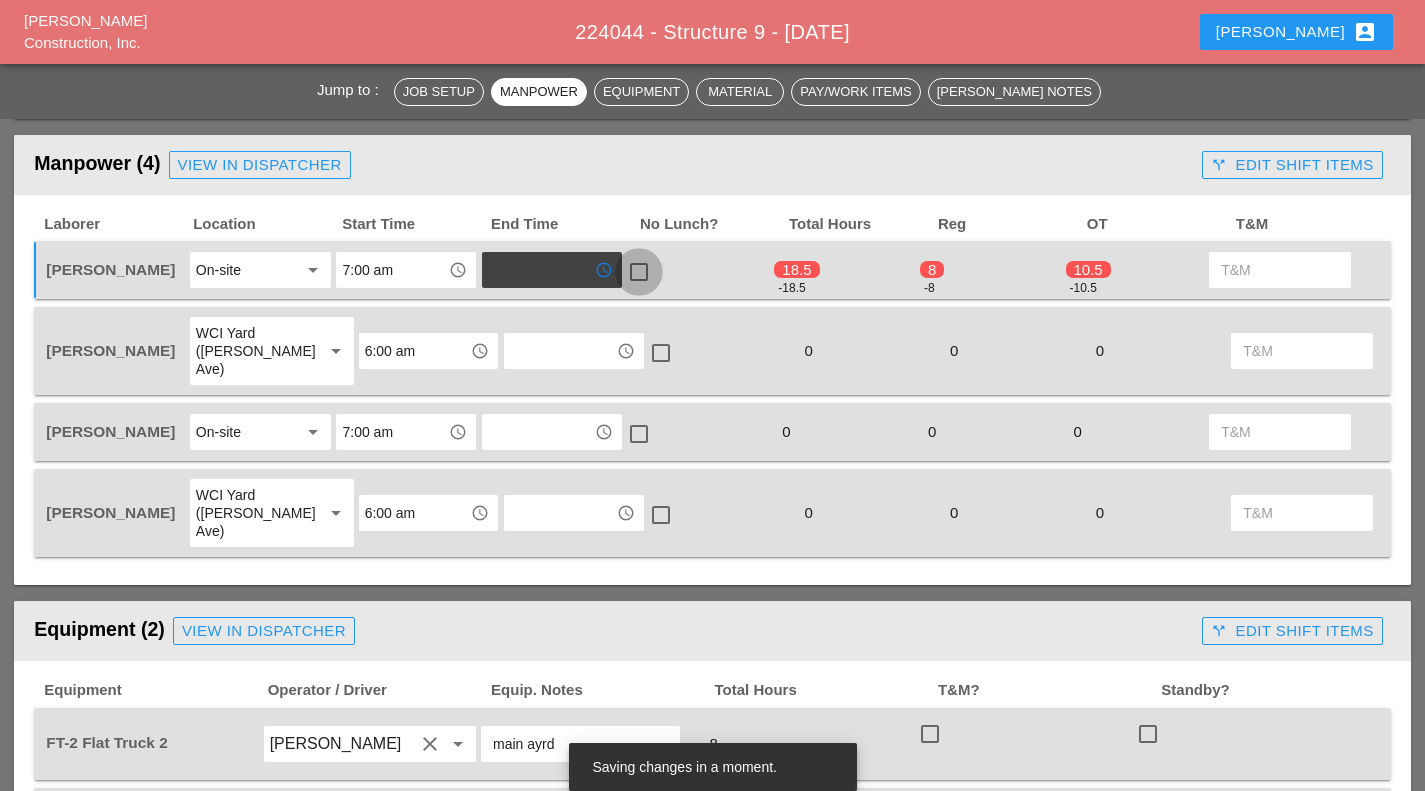 click at bounding box center (639, 272) 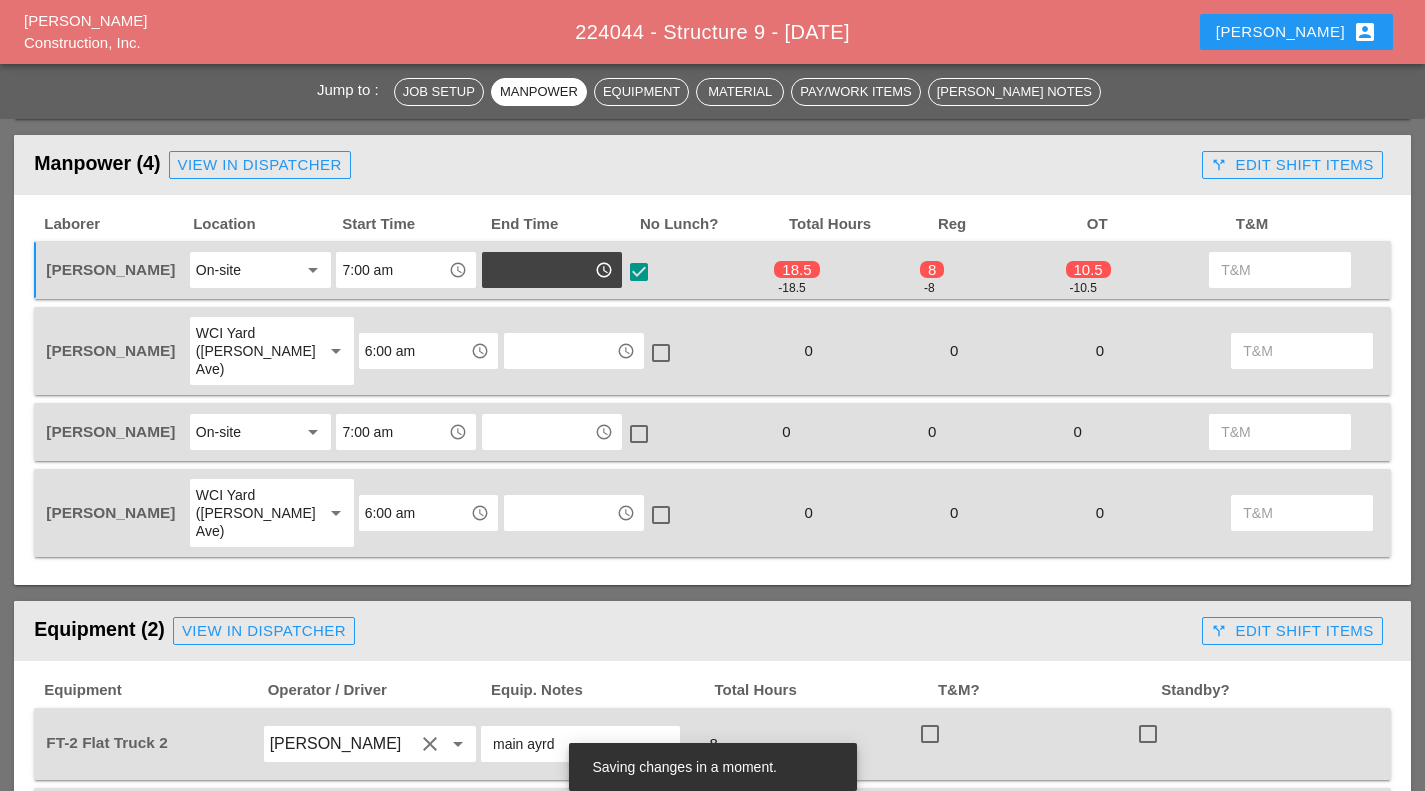 click at bounding box center [639, 272] 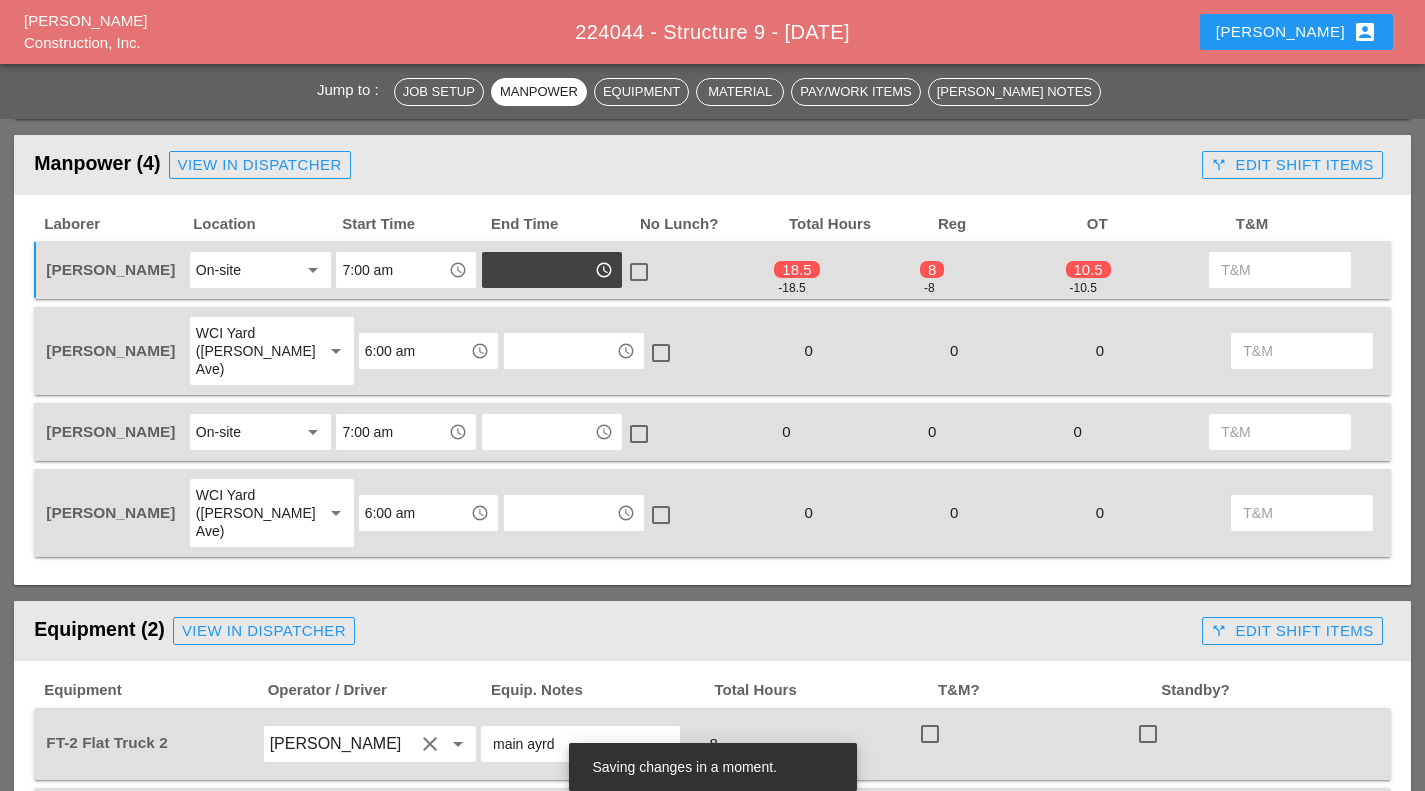 click at bounding box center (538, 270) 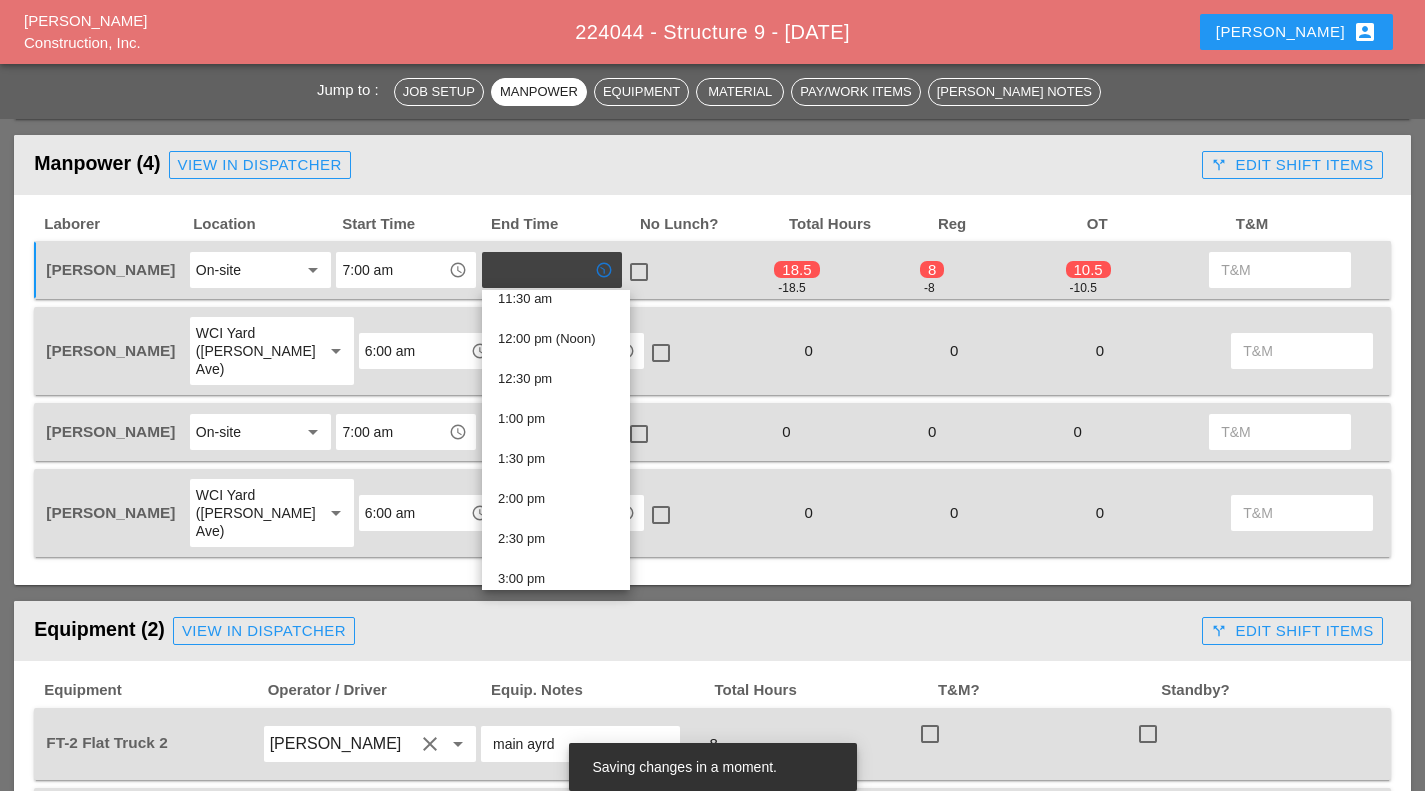 scroll, scrollTop: 936, scrollLeft: 0, axis: vertical 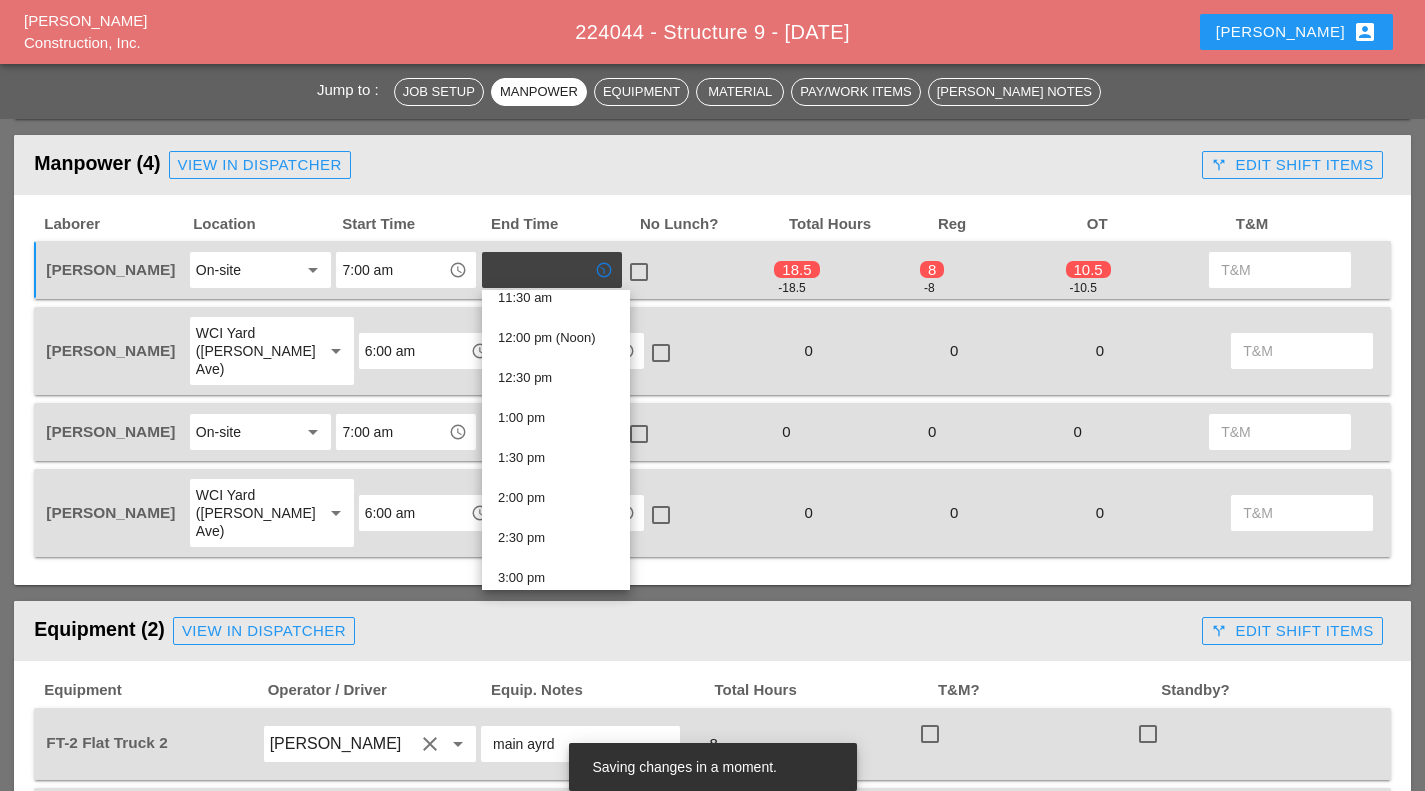 click on "2:00 pm" at bounding box center [556, 498] 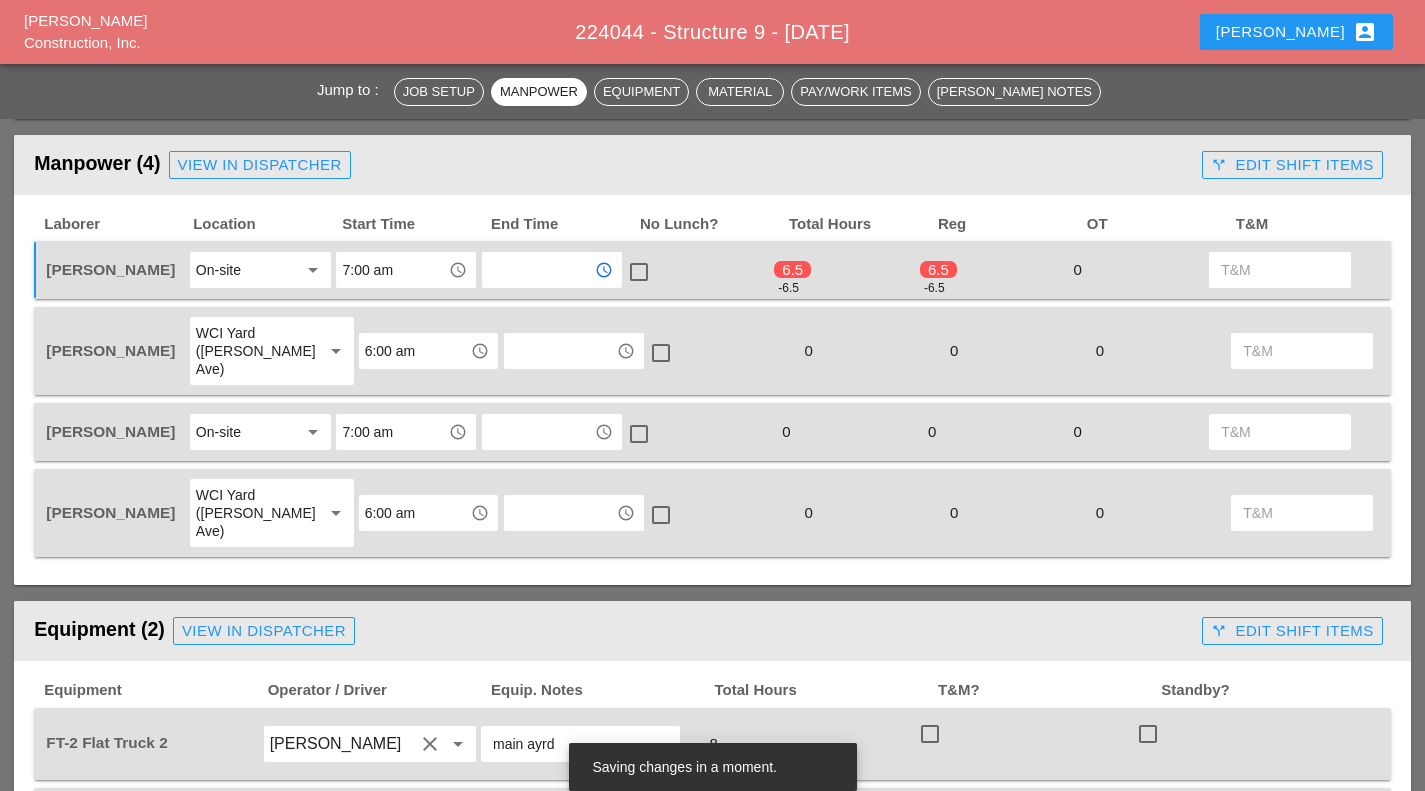 click at bounding box center [639, 272] 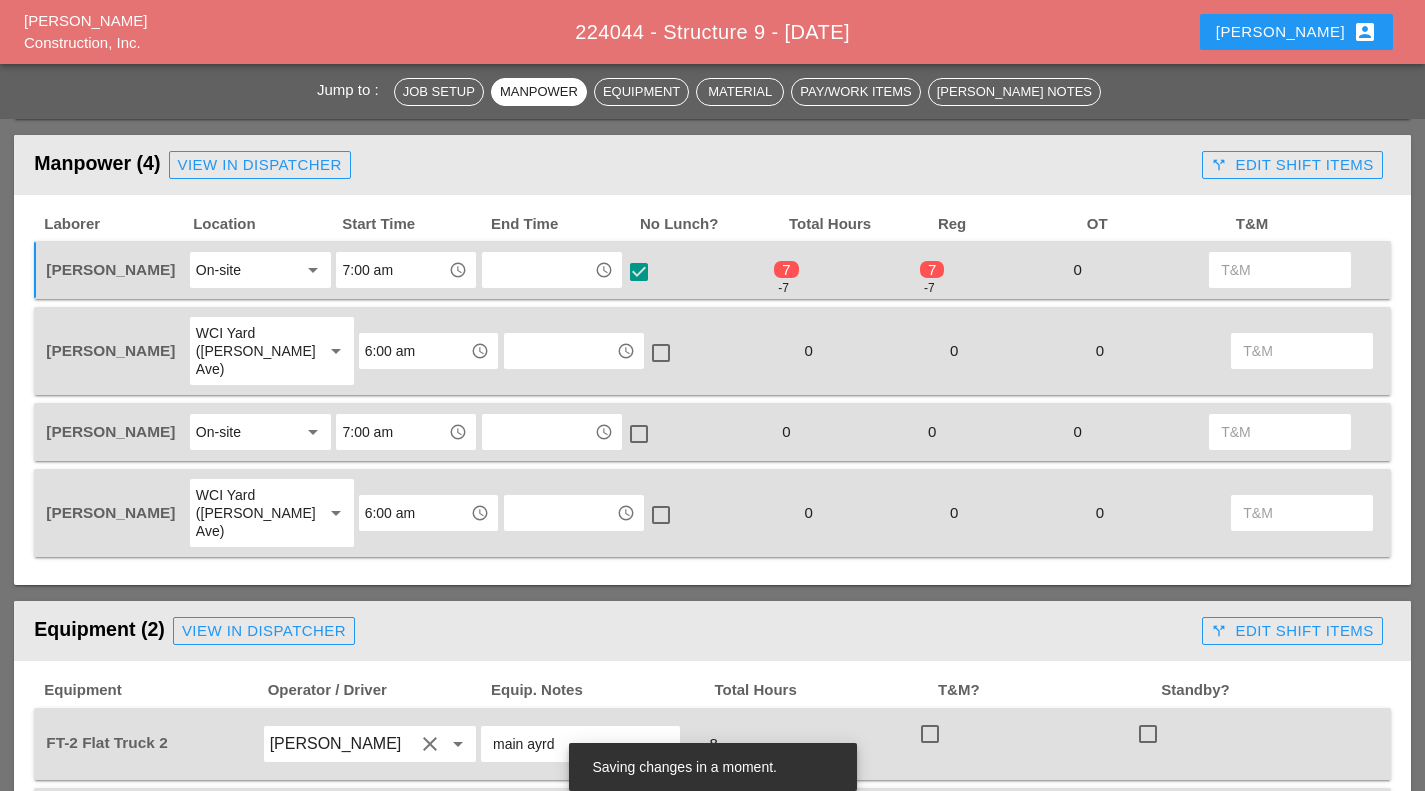 click at bounding box center (560, 351) 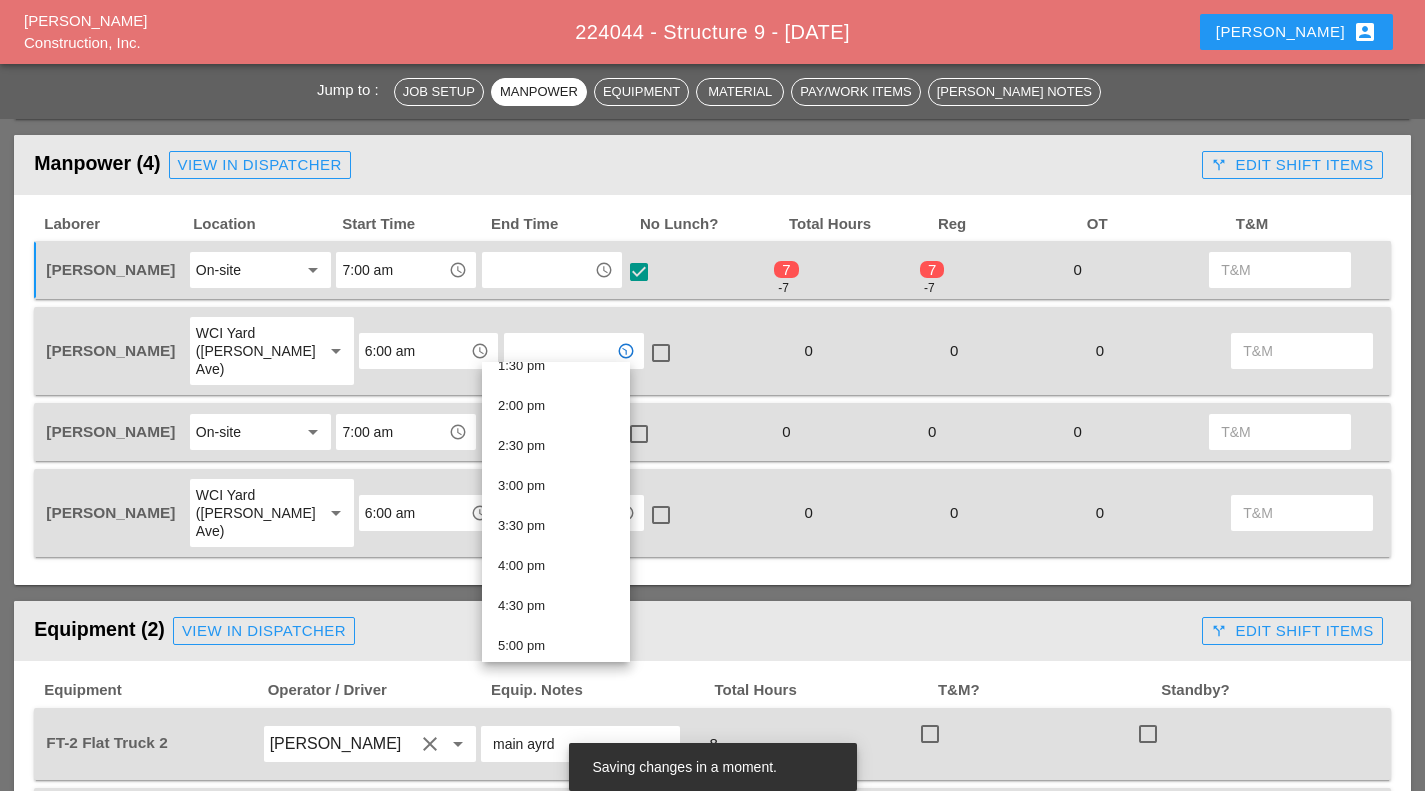 scroll, scrollTop: 1103, scrollLeft: 0, axis: vertical 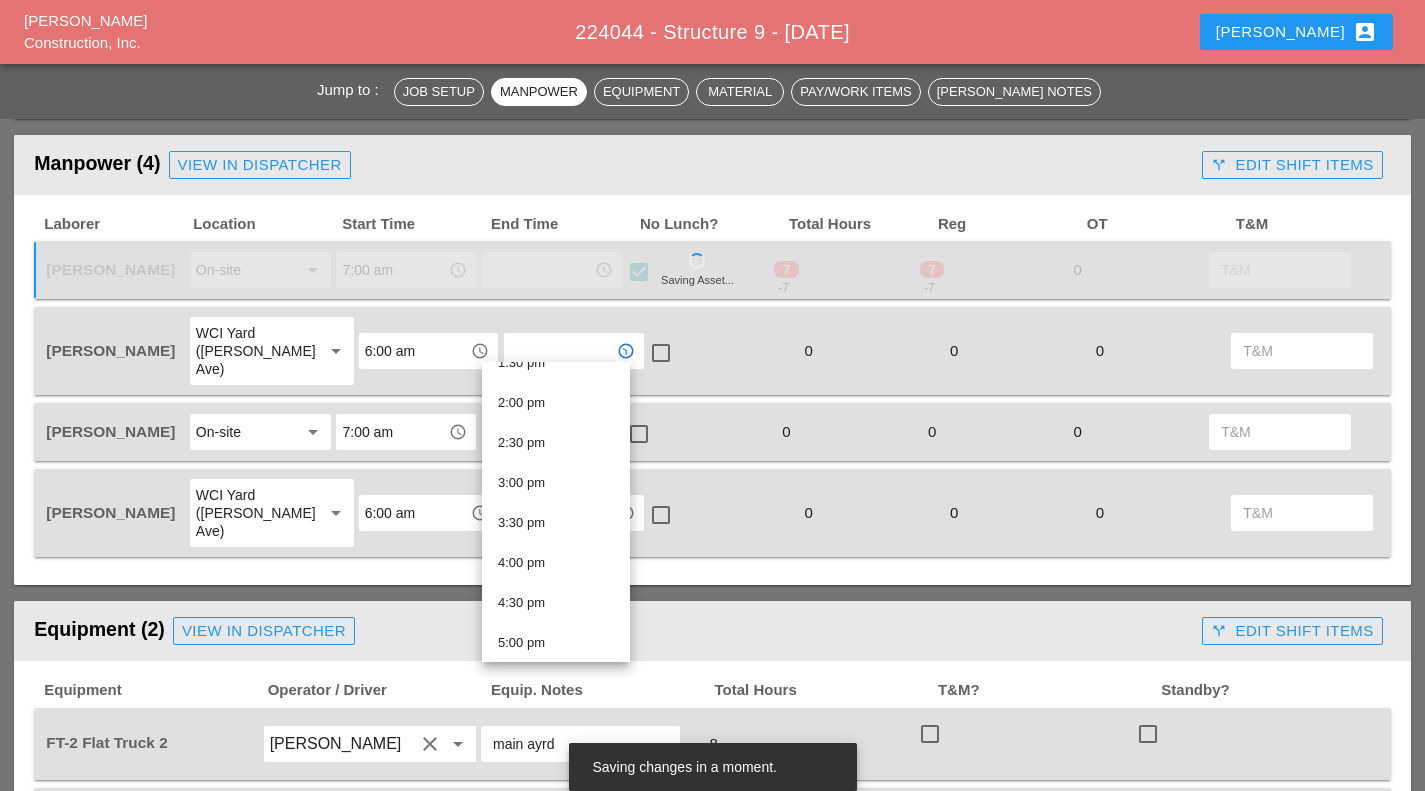 click on "2:00 pm" at bounding box center [556, 403] 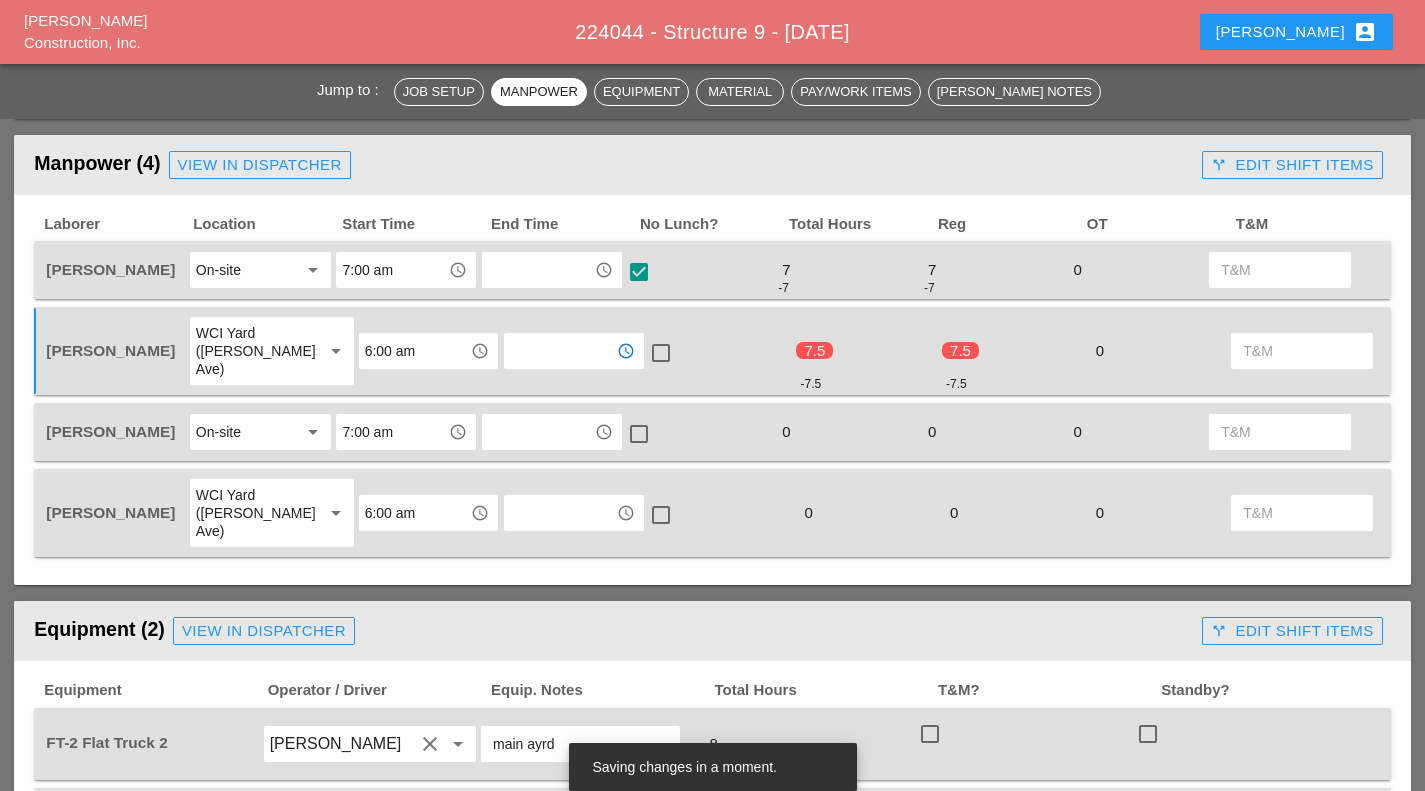click at bounding box center [538, 432] 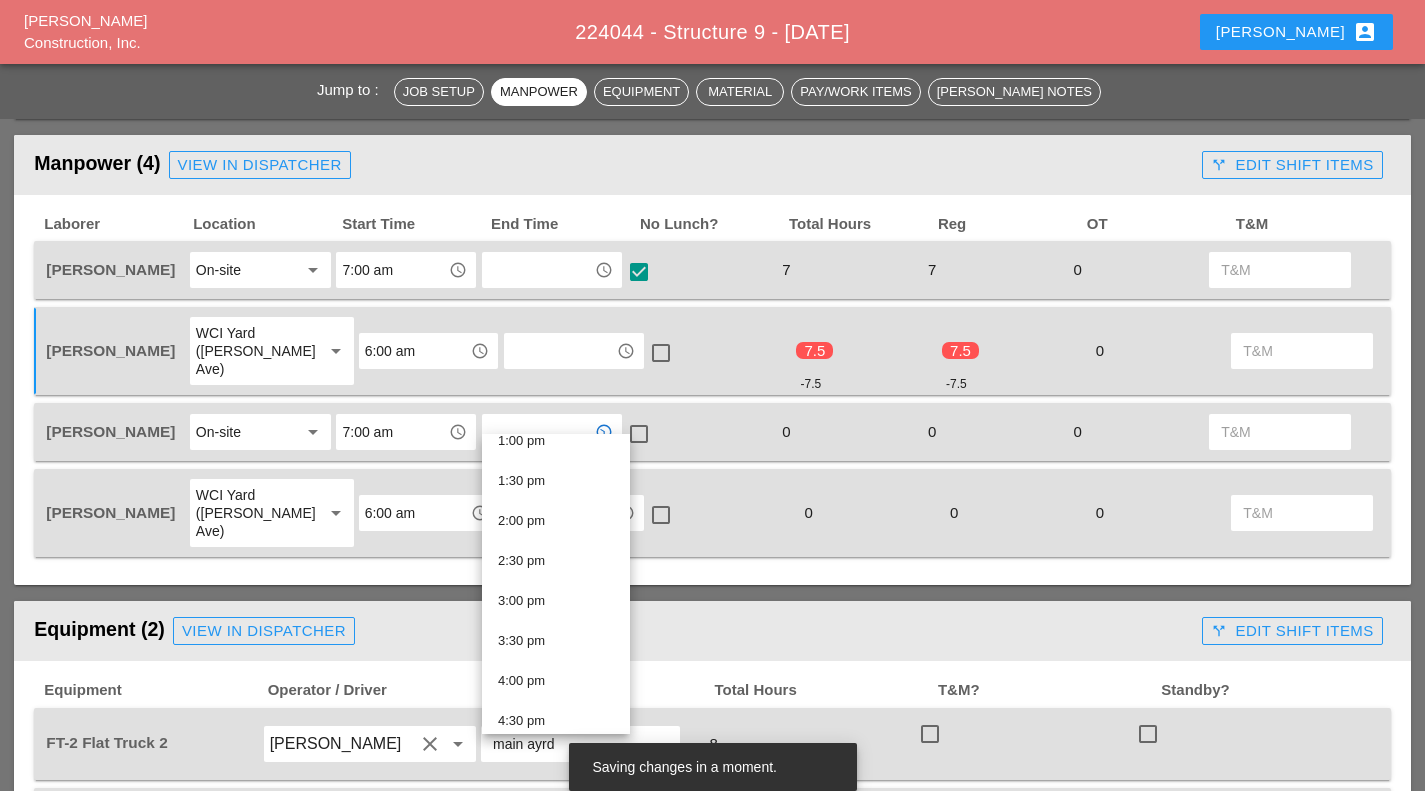 scroll, scrollTop: 1058, scrollLeft: 0, axis: vertical 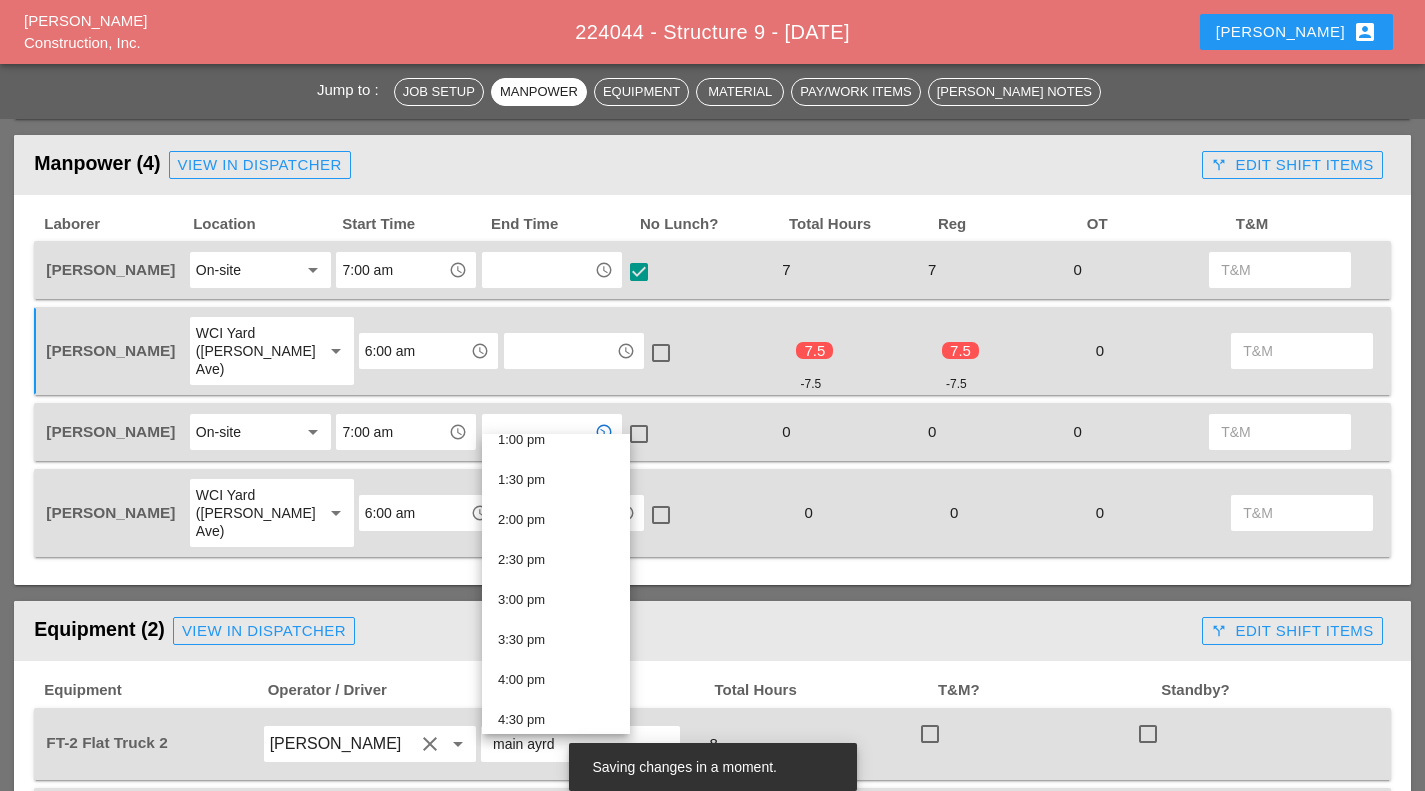 click on "2:00 pm" at bounding box center (556, 520) 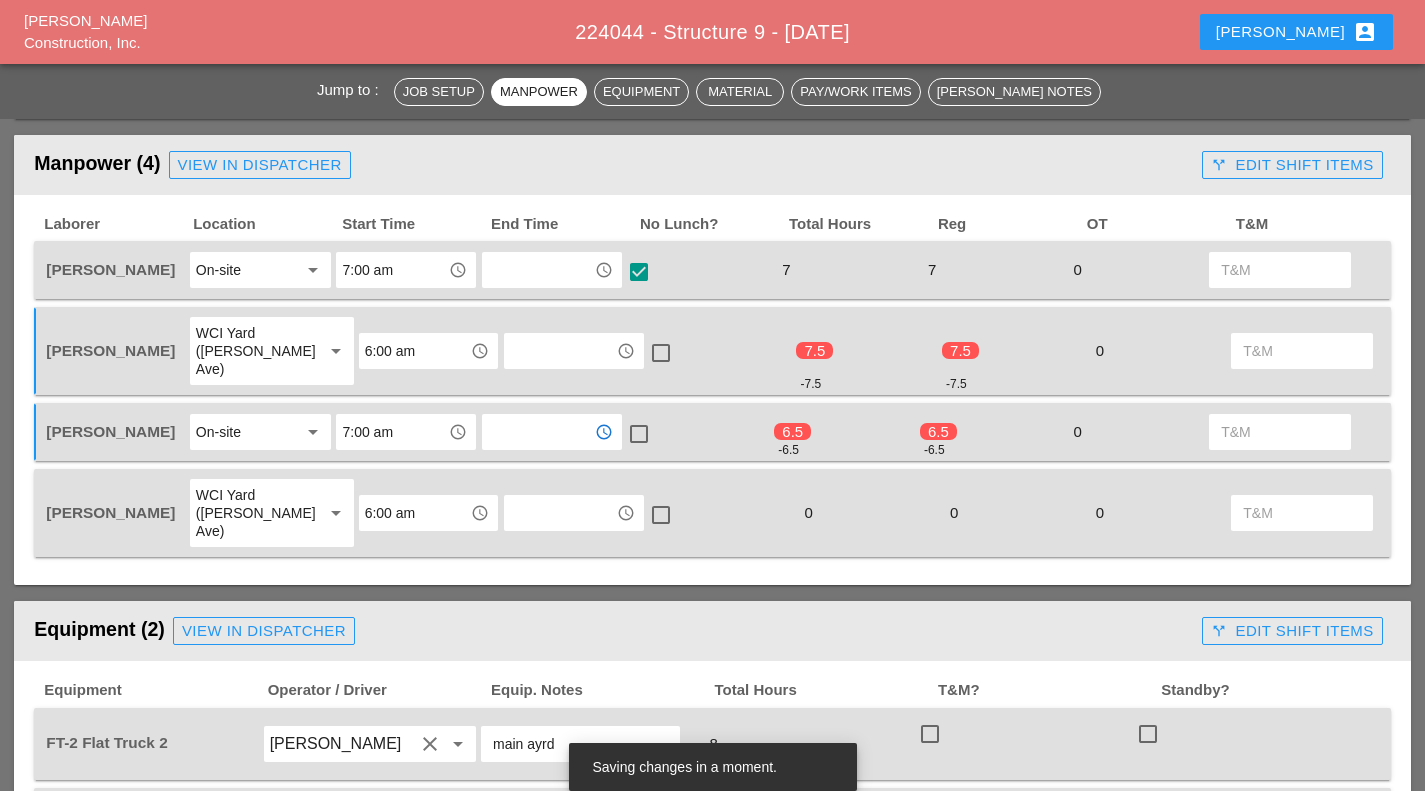 click at bounding box center (560, 513) 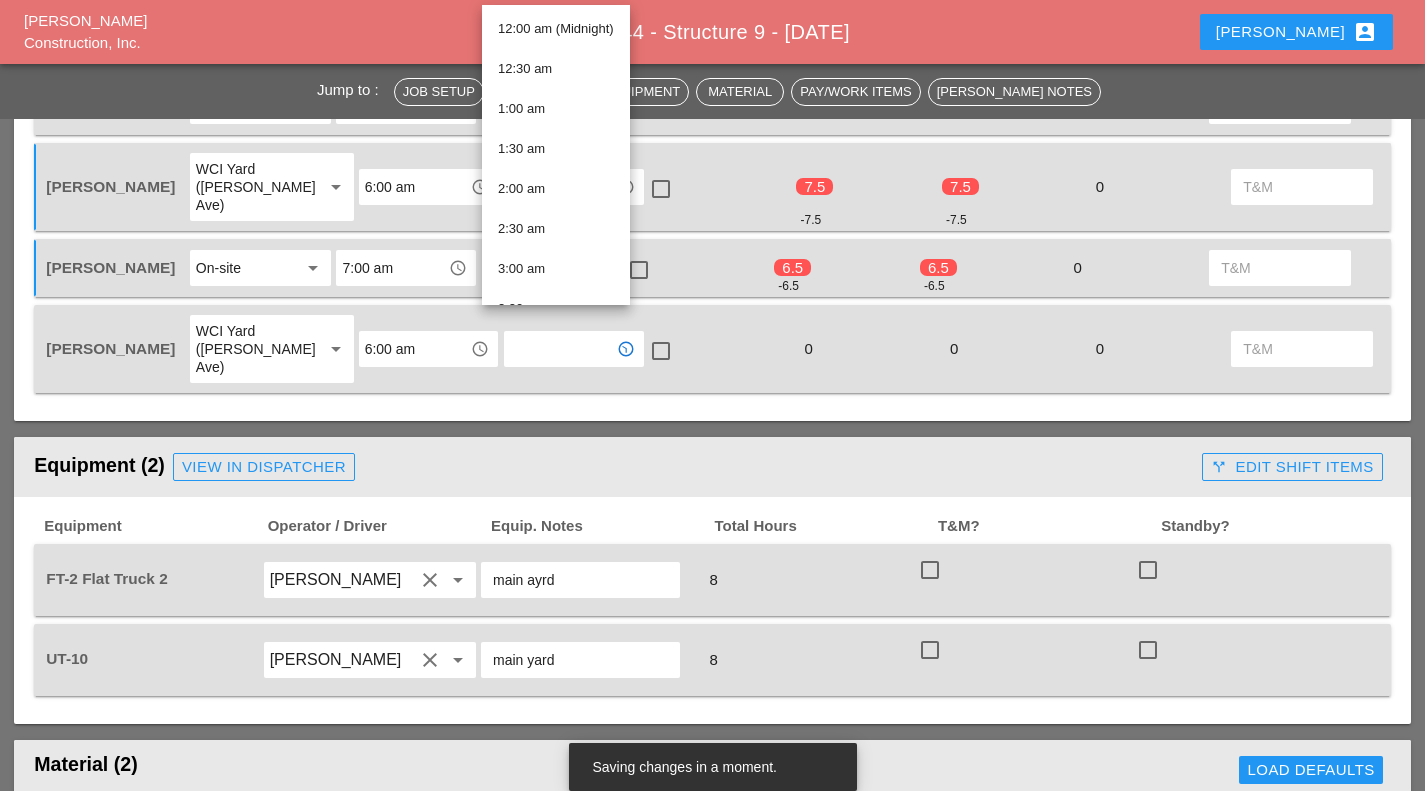 scroll, scrollTop: 967, scrollLeft: 0, axis: vertical 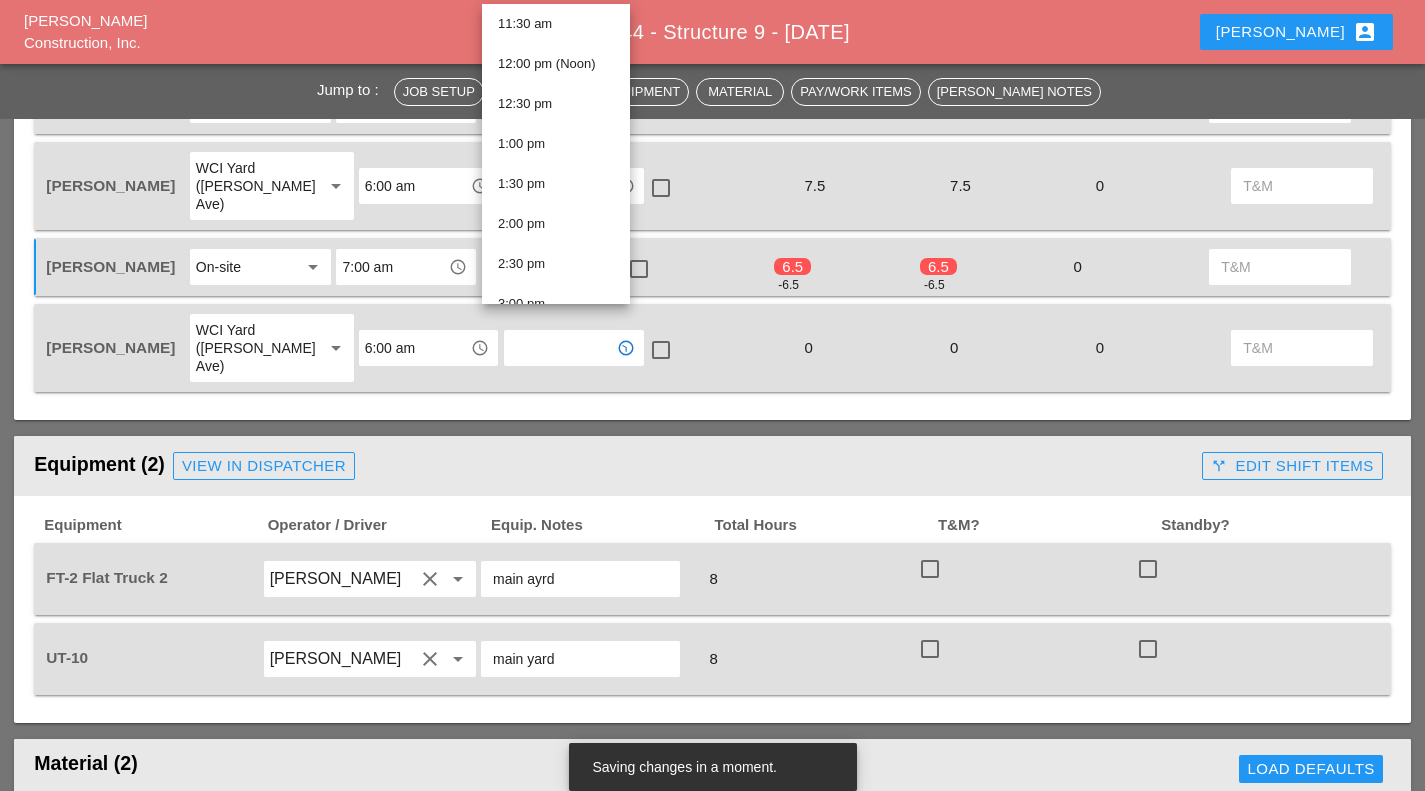 click on "2:00 pm" at bounding box center [556, 224] 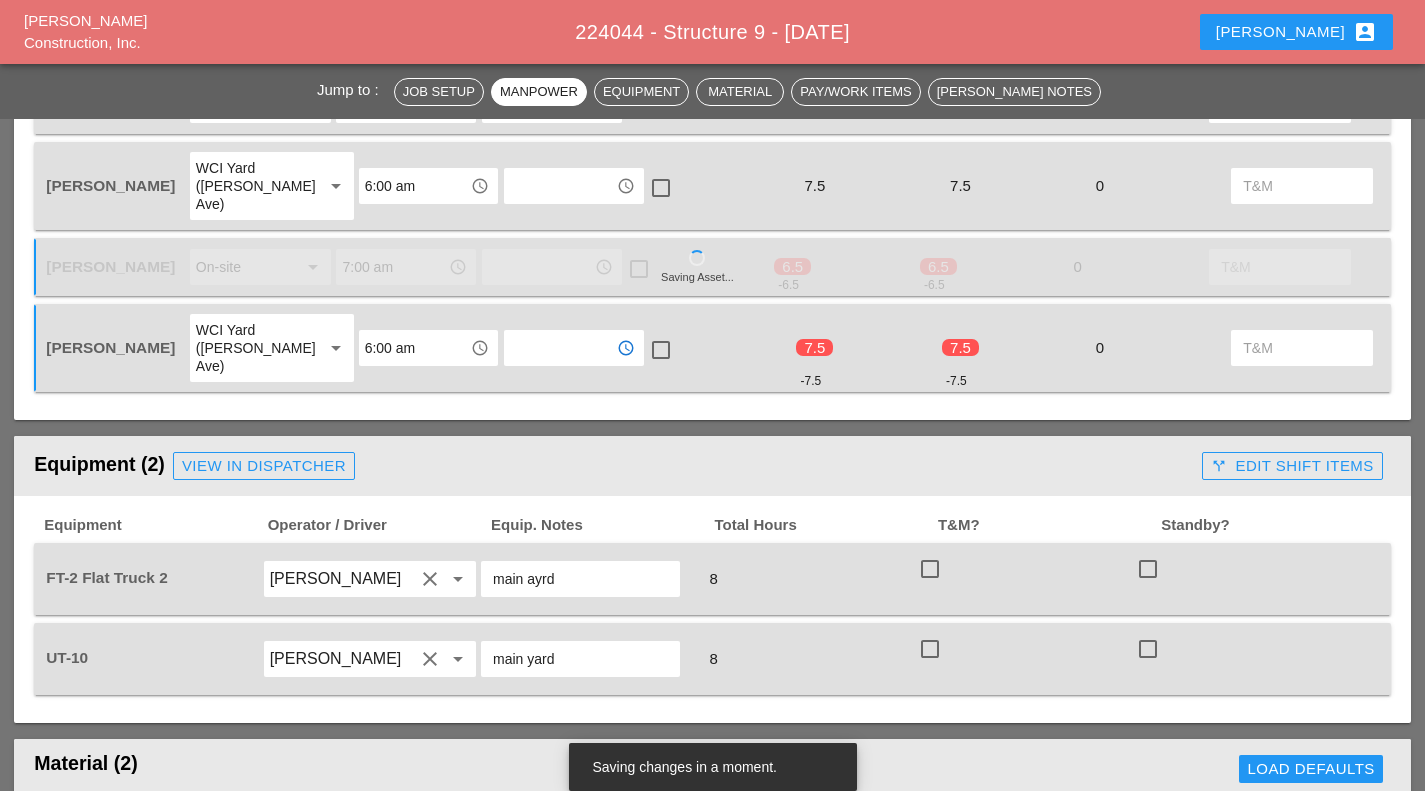 click at bounding box center (661, 350) 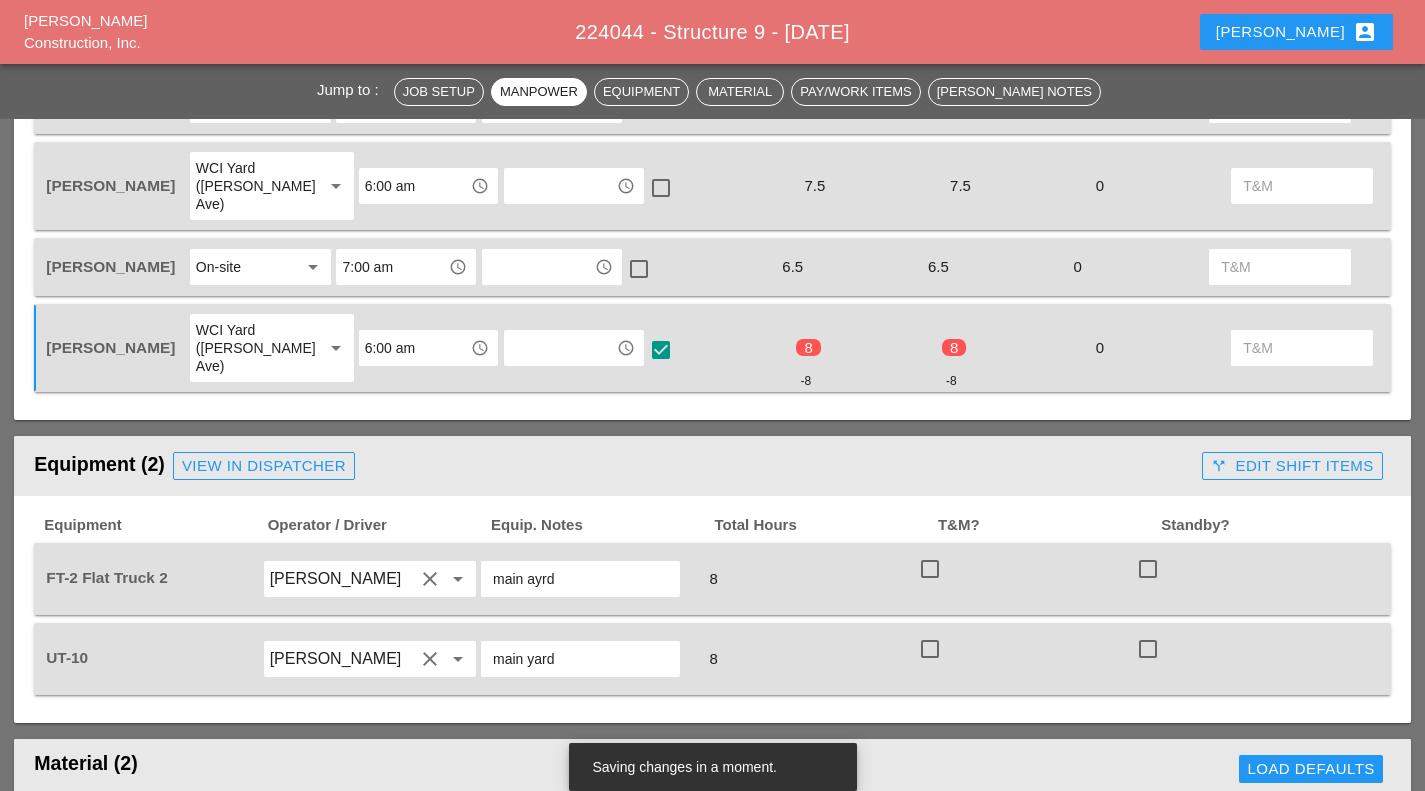 click at bounding box center [639, 269] 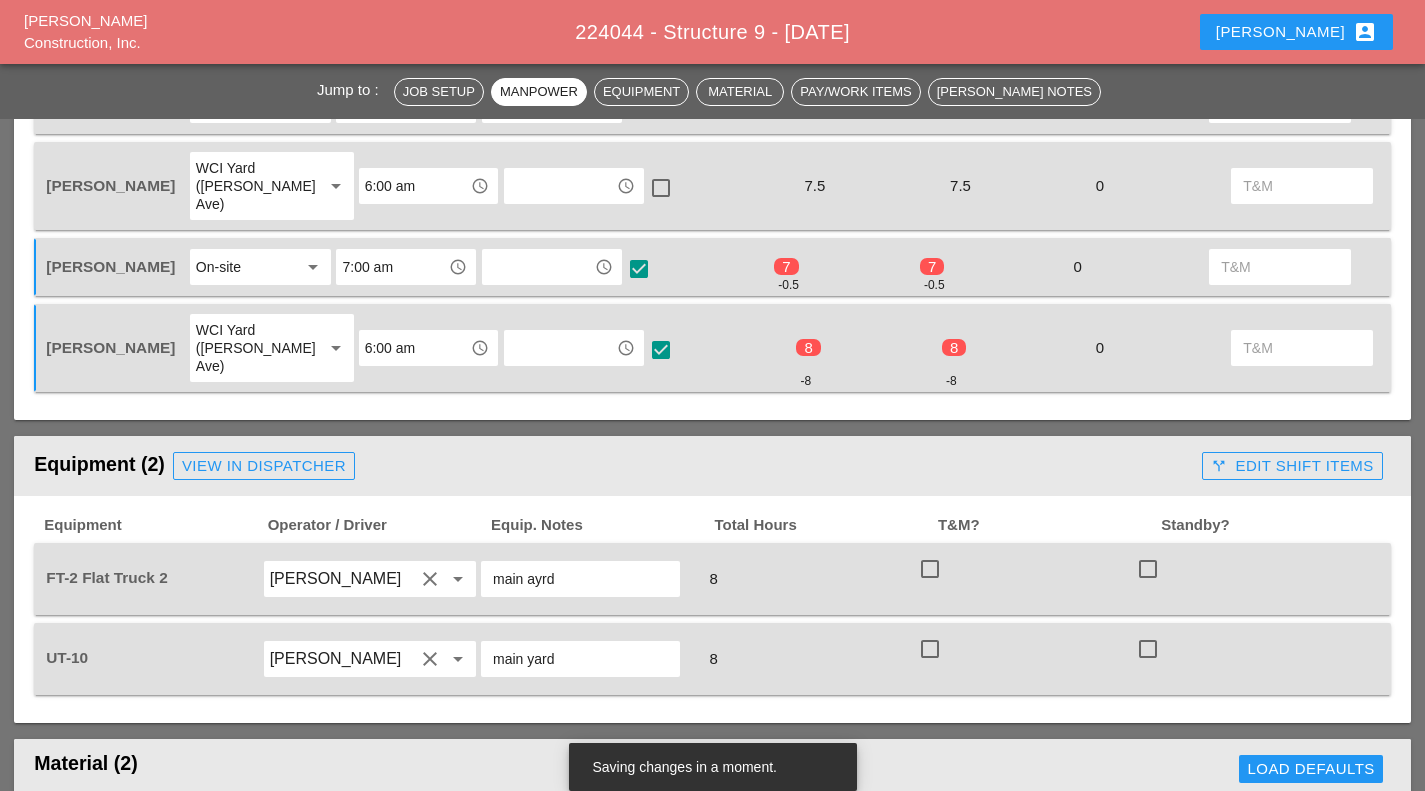 click at bounding box center (661, 188) 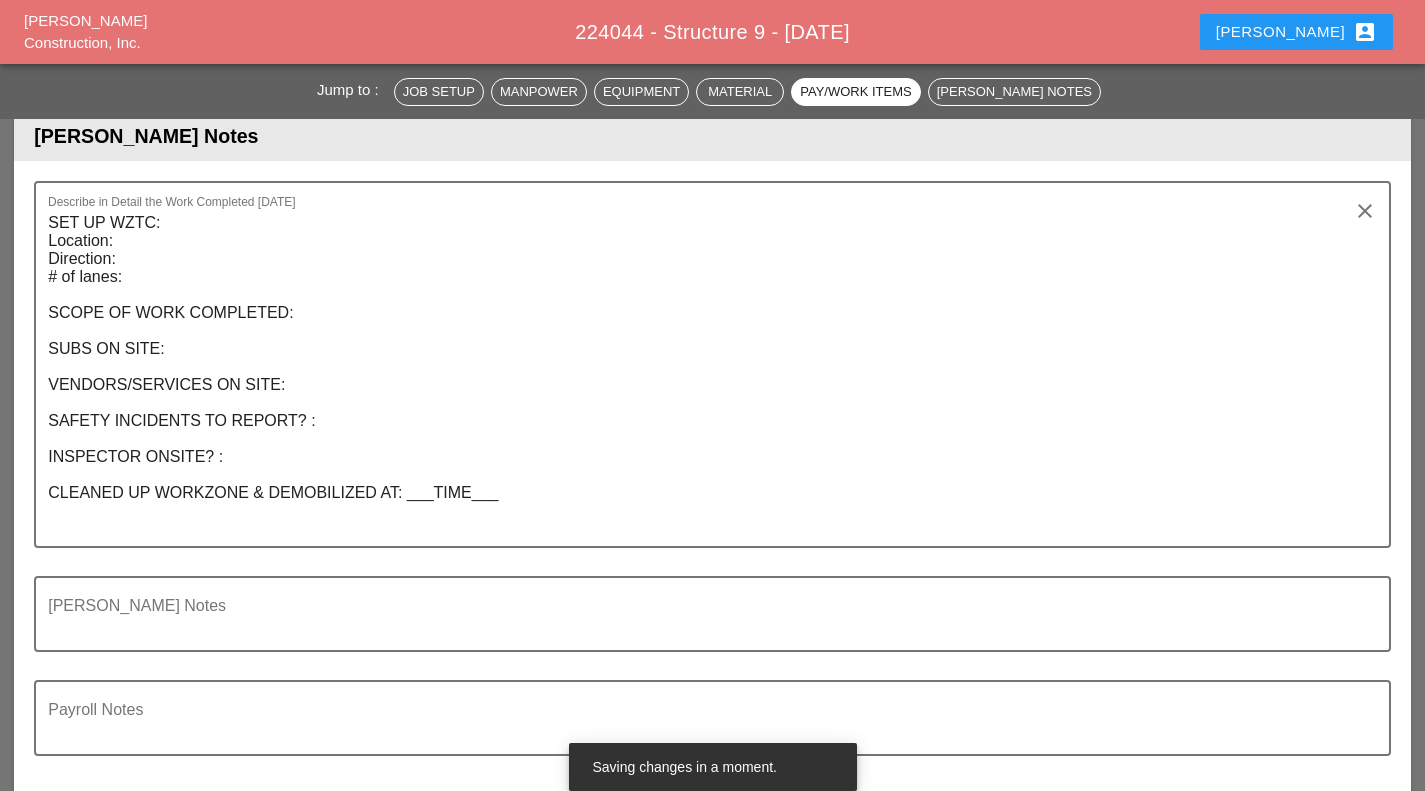 scroll, scrollTop: 2174, scrollLeft: 0, axis: vertical 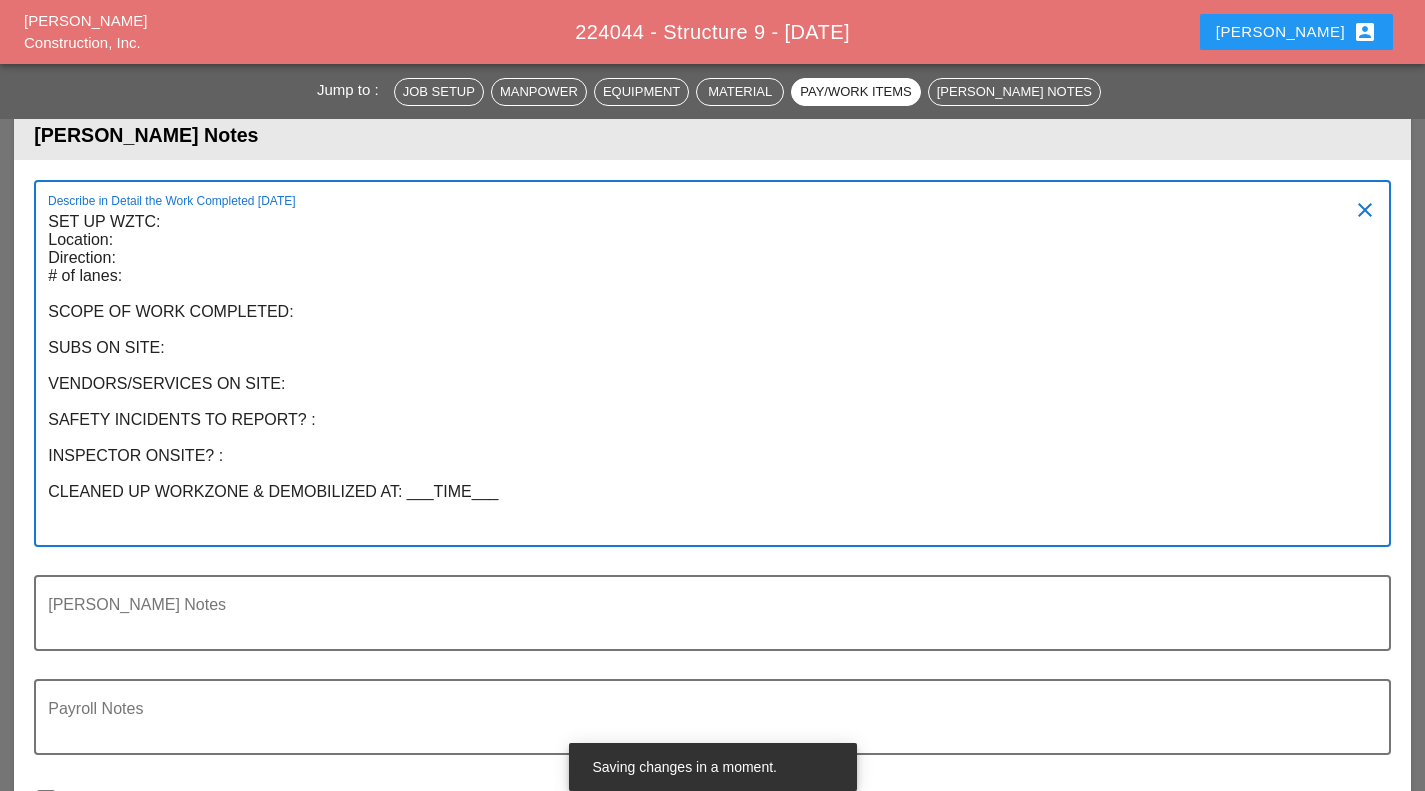 click on "SET UP WZTC:
Location:
Direction:
# of lanes:
SCOPE OF WORK COMPLETED:
SUBS ON SITE:
VENDORS/SERVICES ON SITE:
SAFETY INCIDENTS TO REPORT? :
INSPECTOR ONSITE? :
CLEANED UP WORKZONE & DEMOBILIZED AT: ___TIME___" at bounding box center (704, 375) 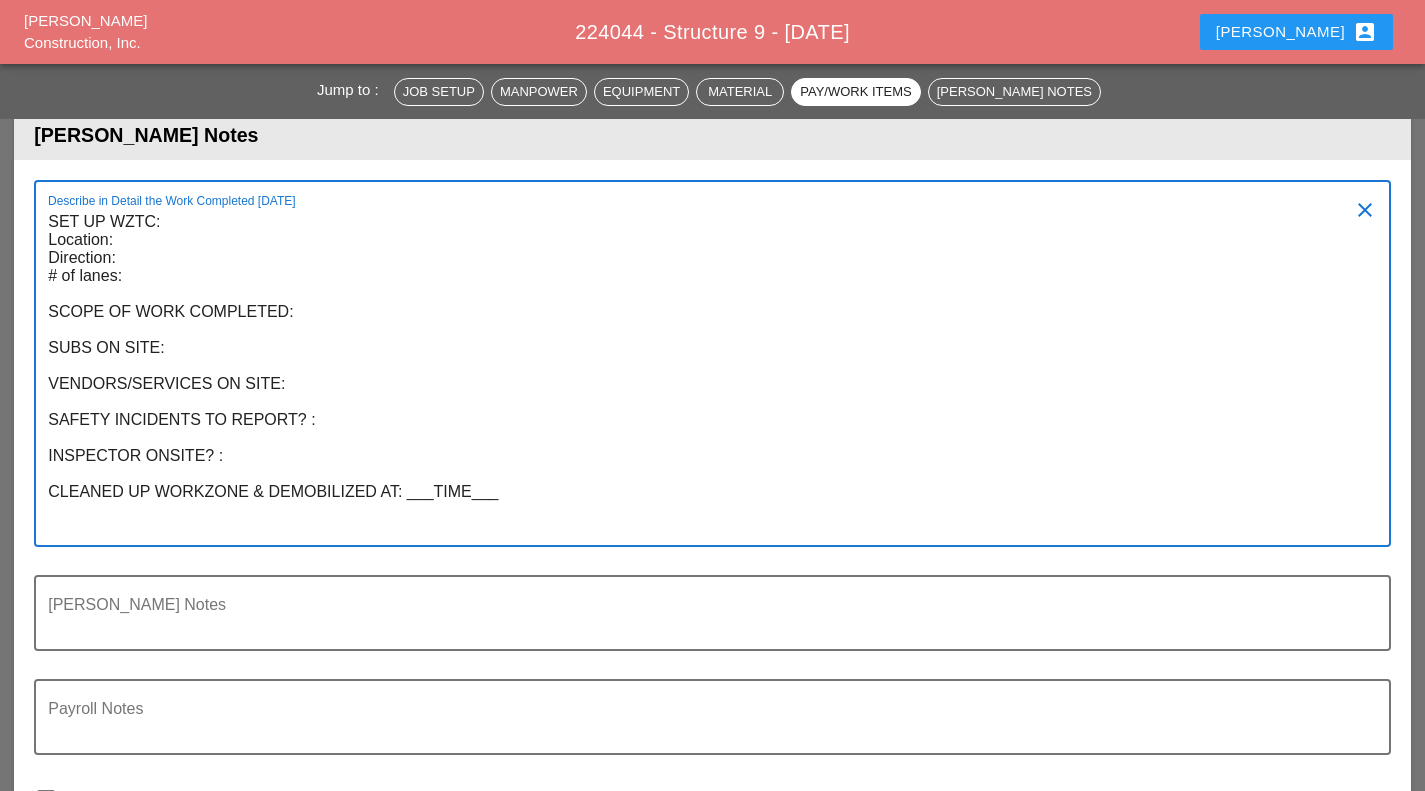 click on "SET UP WZTC:
Location:
Direction:
# of lanes:
SCOPE OF WORK COMPLETED:
SUBS ON SITE:
VENDORS/SERVICES ON SITE:
SAFETY INCIDENTS TO REPORT? :
INSPECTOR ONSITE? :
CLEANED UP WORKZONE & DEMOBILIZED AT: ___TIME___" at bounding box center [704, 375] 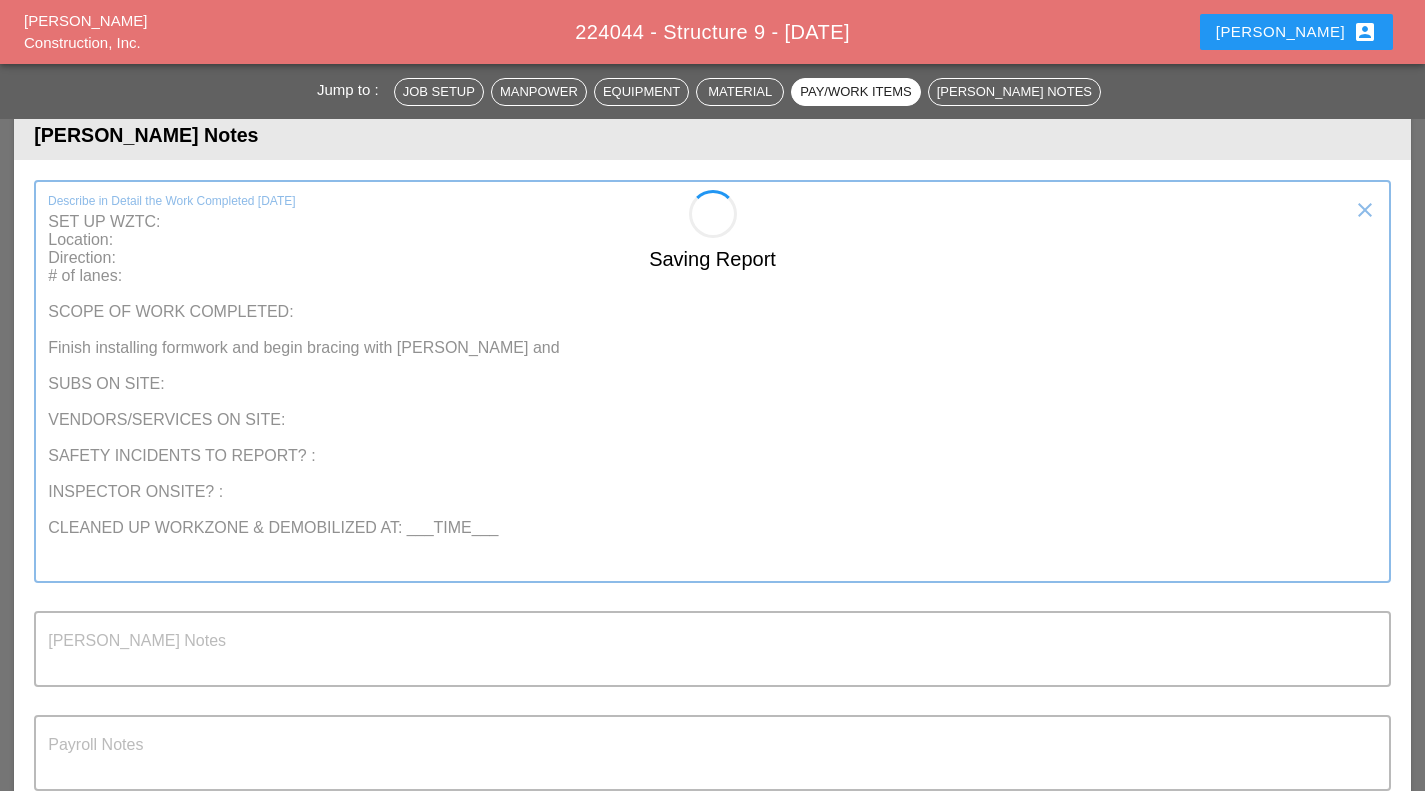 click on "Saving Report" at bounding box center [712, 681] 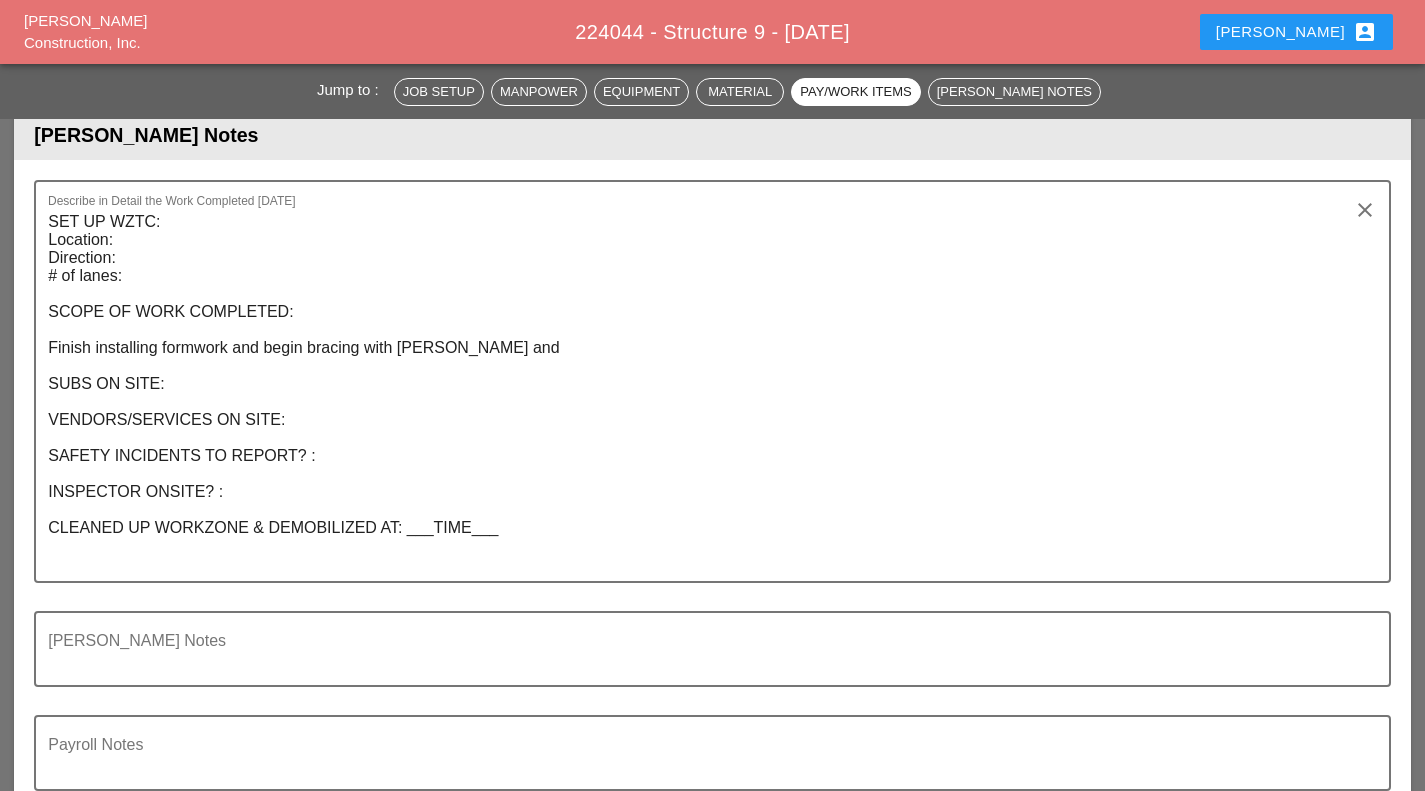 click on "SET UP WZTC:
Location:
Direction:
# of lanes:
SCOPE OF WORK COMPLETED:
Finish installing formwork and begin bracing with walers and
SUBS ON SITE:
VENDORS/SERVICES ON SITE:
SAFETY INCIDENTS TO REPORT? :
INSPECTOR ONSITE? :
CLEANED UP WORKZONE & DEMOBILIZED AT: ___TIME___" at bounding box center [704, 393] 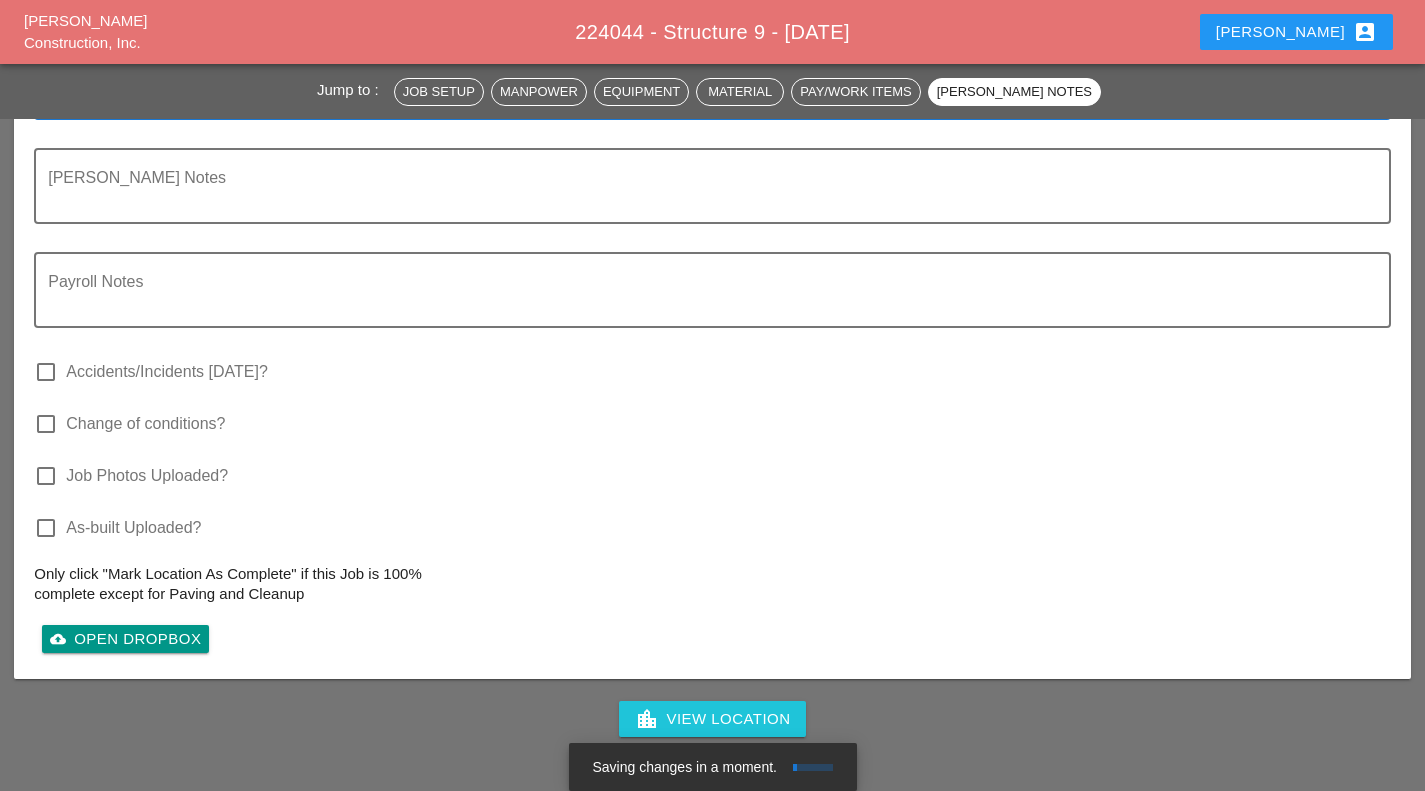 scroll, scrollTop: 2656, scrollLeft: 0, axis: vertical 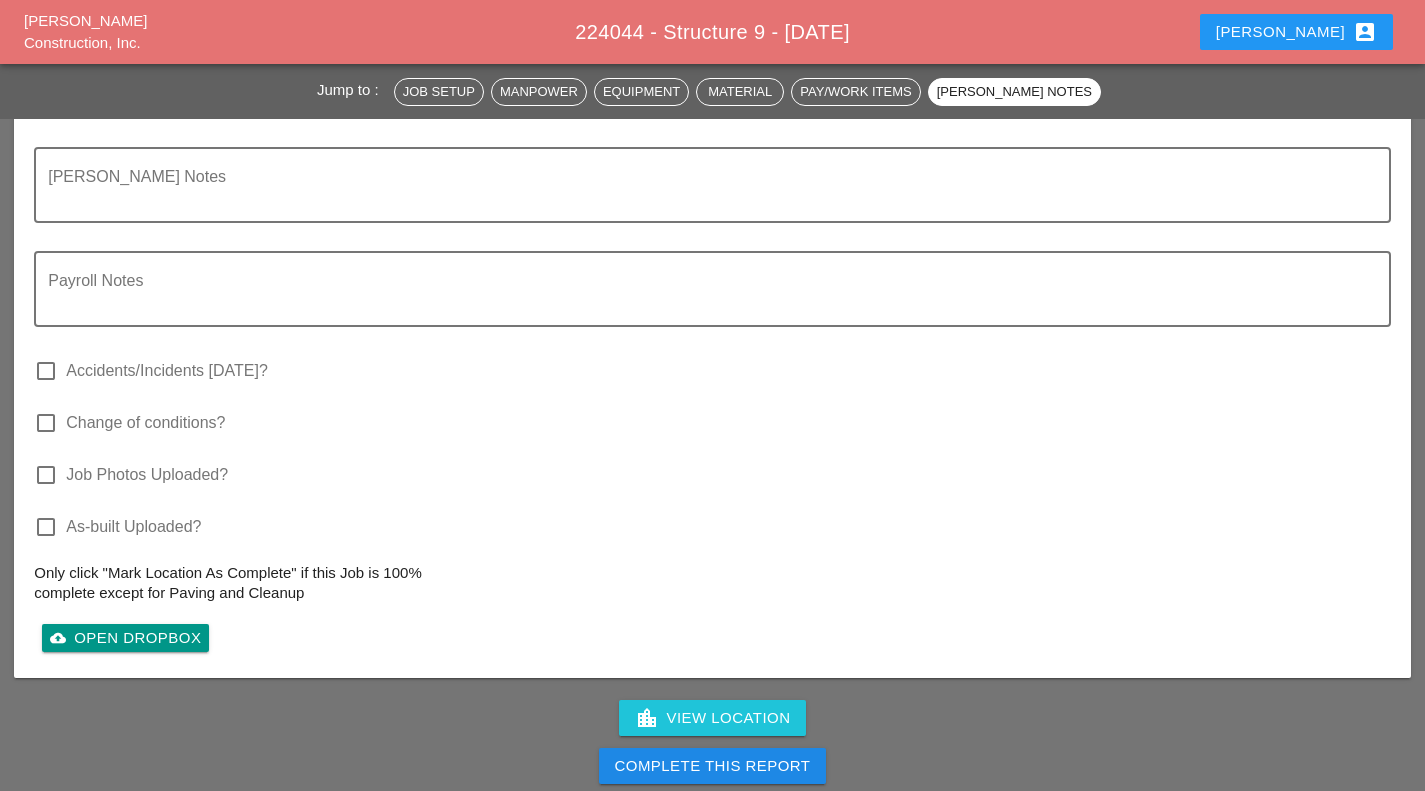 type on "SET UP WZTC:
Location:
Direction:
# of lanes:
SCOPE OF WORK COMPLETED:
Finish installing formwork and begin bracing with walers and install form ties.  work was cut short due to not notifying DOT of activities so team went to yard to load remaining materials needed to finalize formwork.
SUBS ON SITE: NONE
VENDORS/SERVICES ON SITE: NONE
SAFETY INCIDENTS TO REPORT? : NONE
INSPECTOR ONSITE? : NONE
CLEANED UP WORKZONE & DEMOBILIZED AT: ___TIME___" 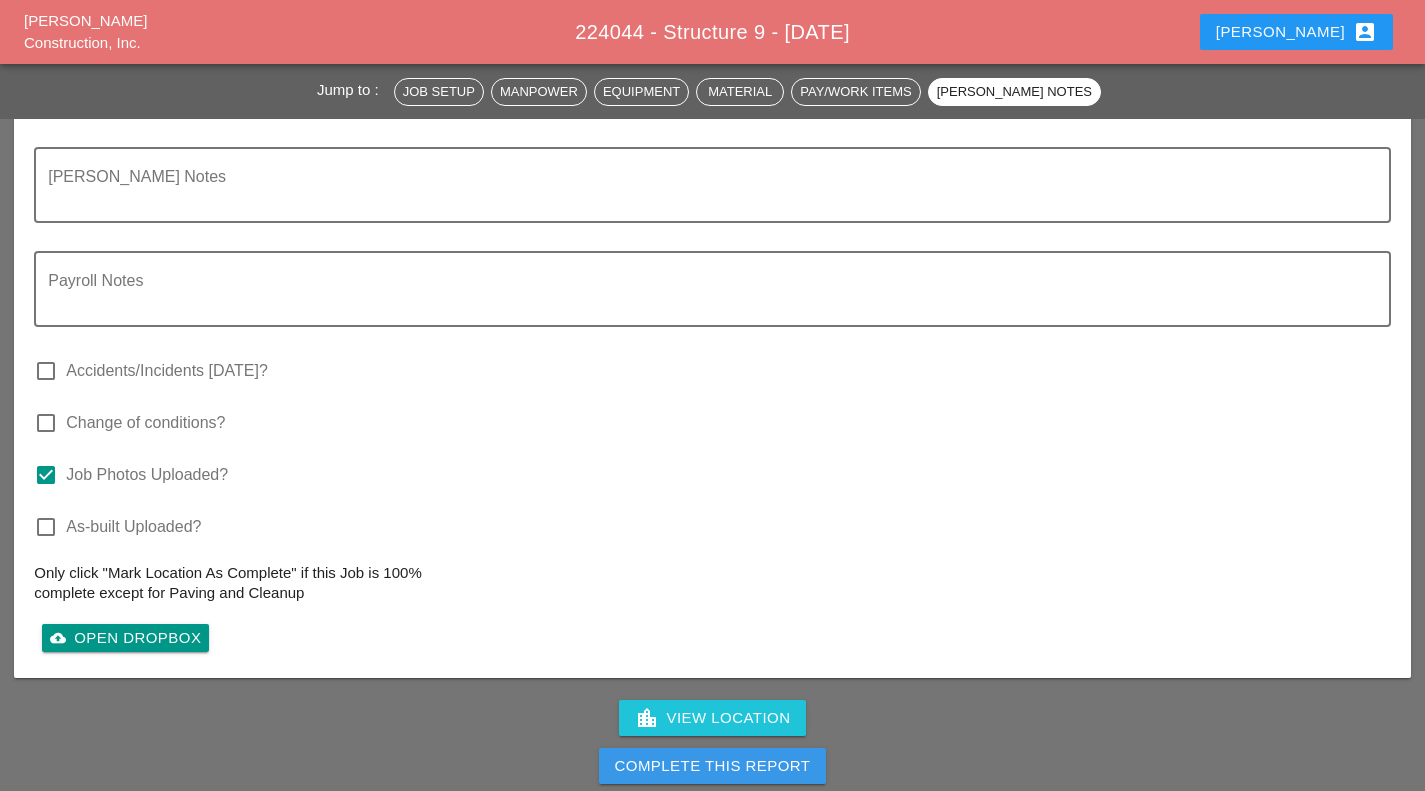 click on "Complete This Report" at bounding box center (713, 766) 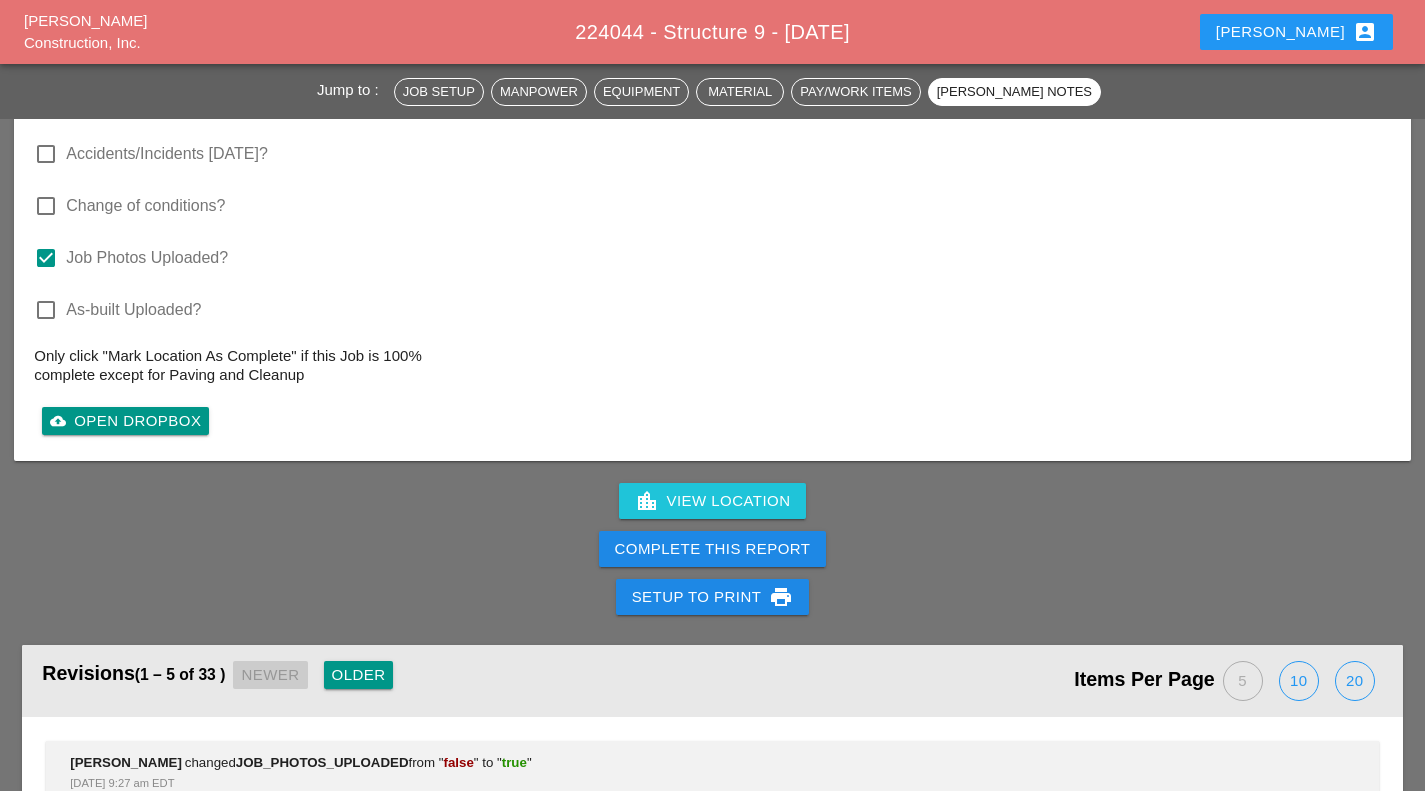 scroll, scrollTop: 2816, scrollLeft: 0, axis: vertical 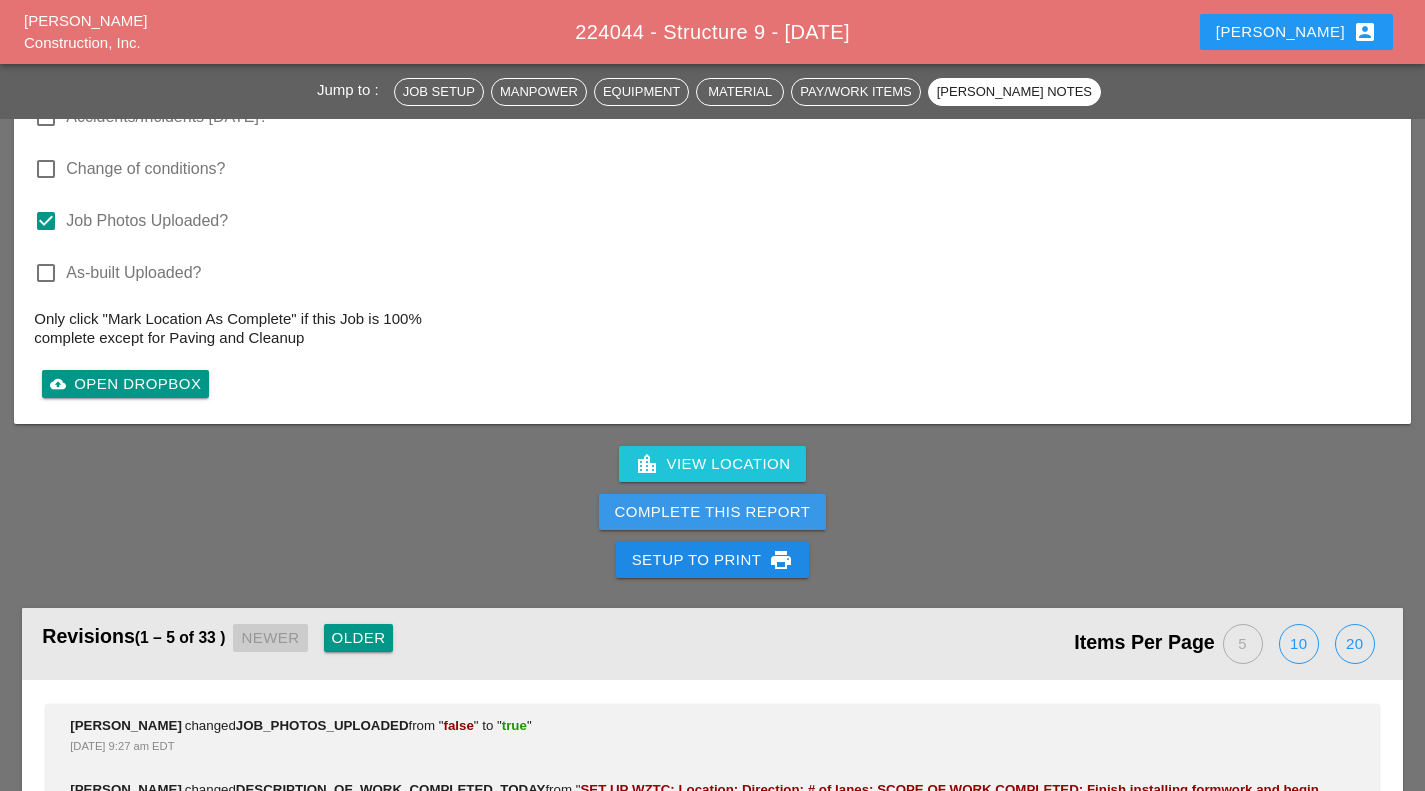 click on "Complete This Report" at bounding box center (713, 512) 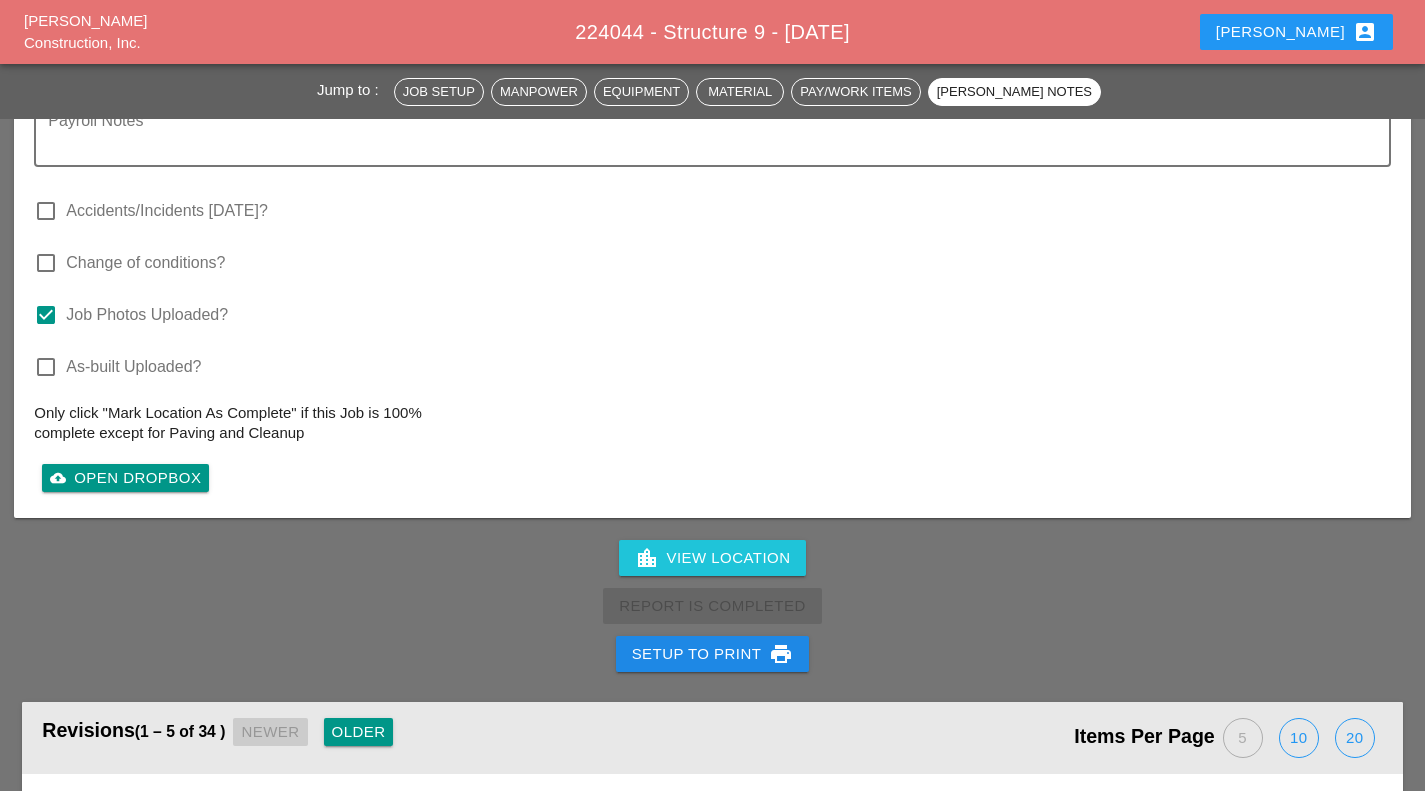 scroll, scrollTop: 2911, scrollLeft: 0, axis: vertical 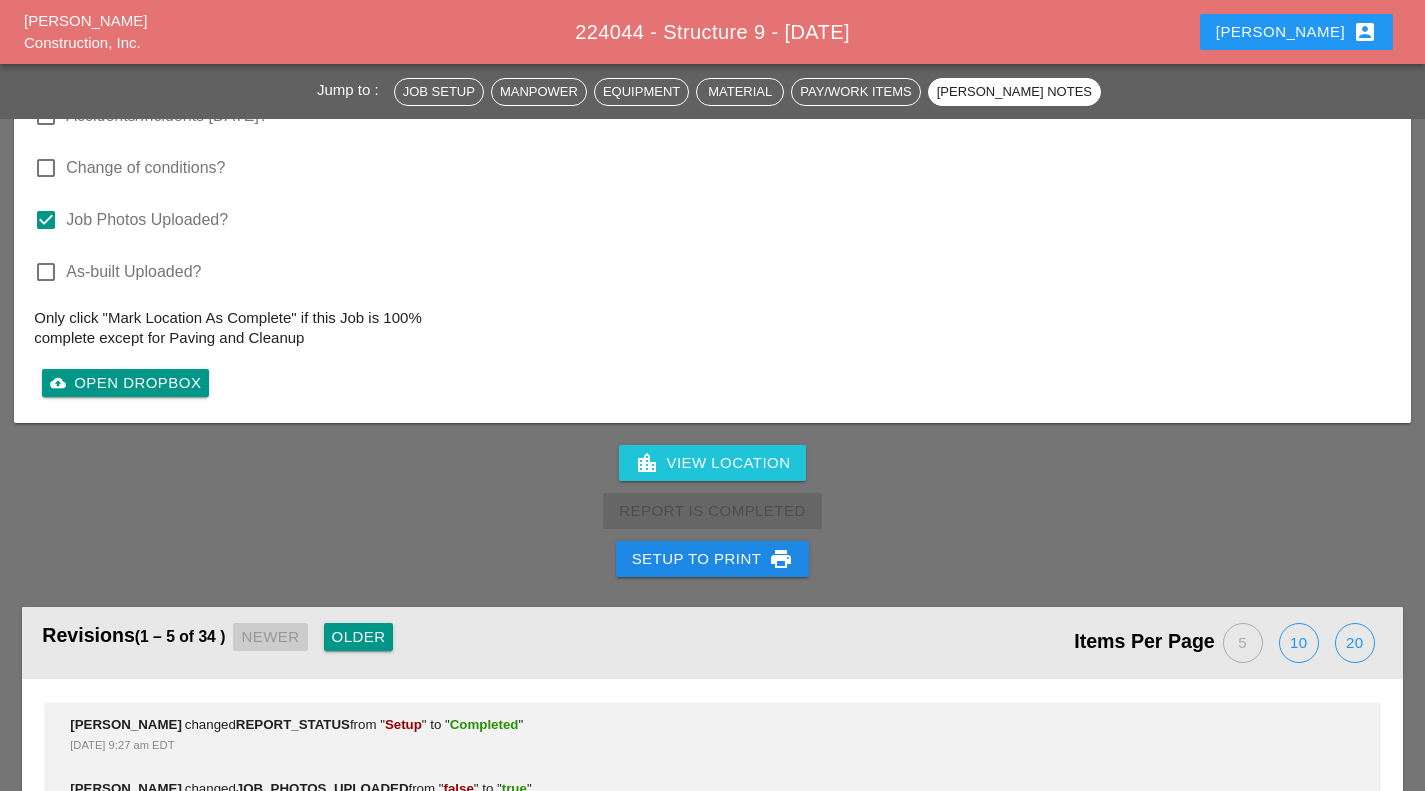 click on "Report Is Completed" at bounding box center (712, 511) 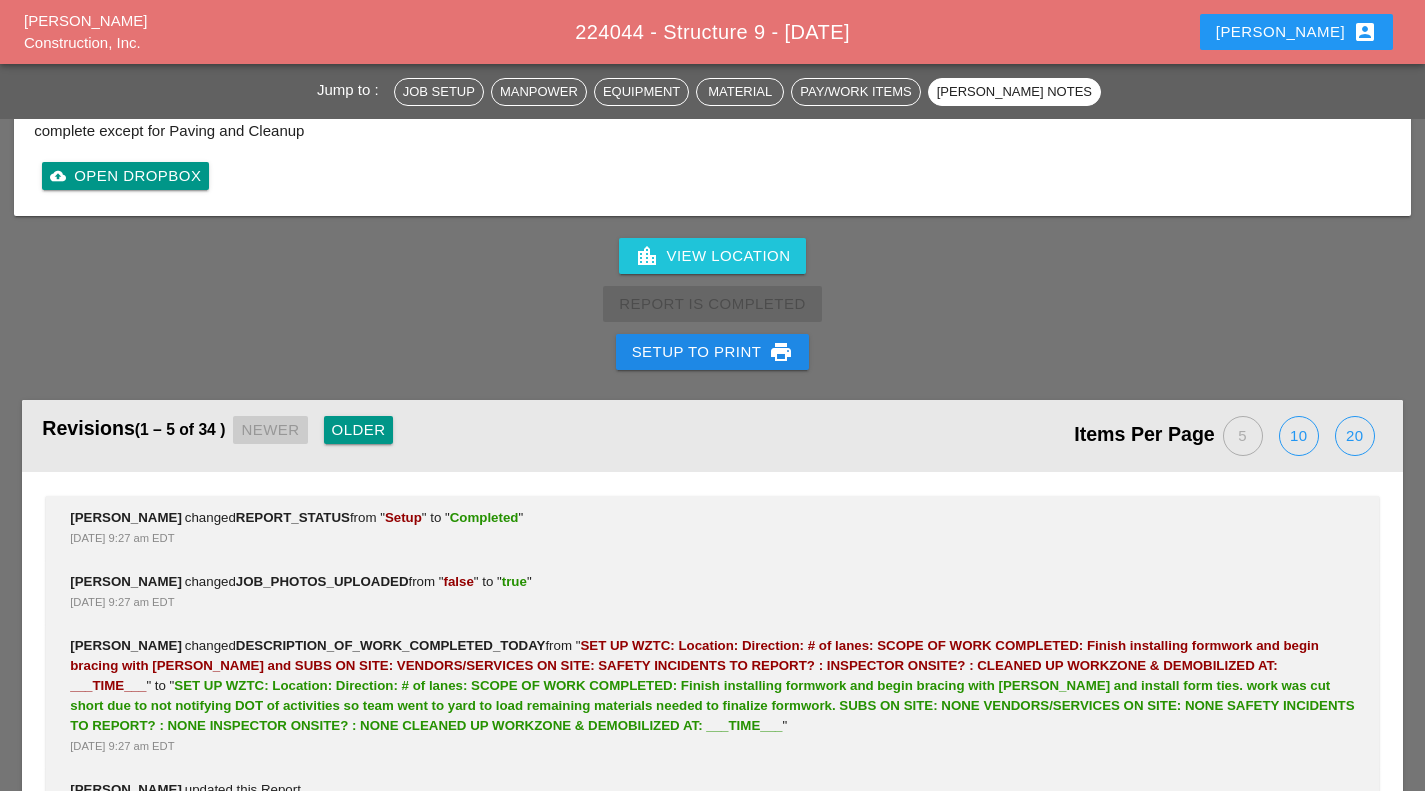 scroll, scrollTop: 3121, scrollLeft: 0, axis: vertical 